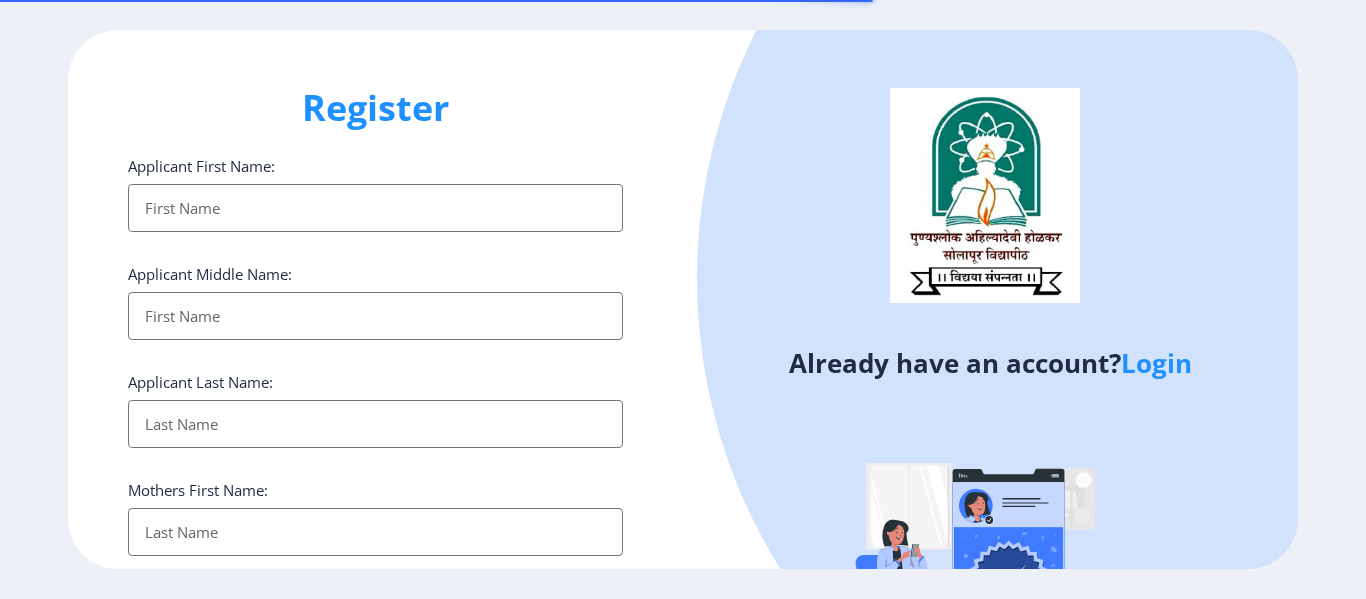 select 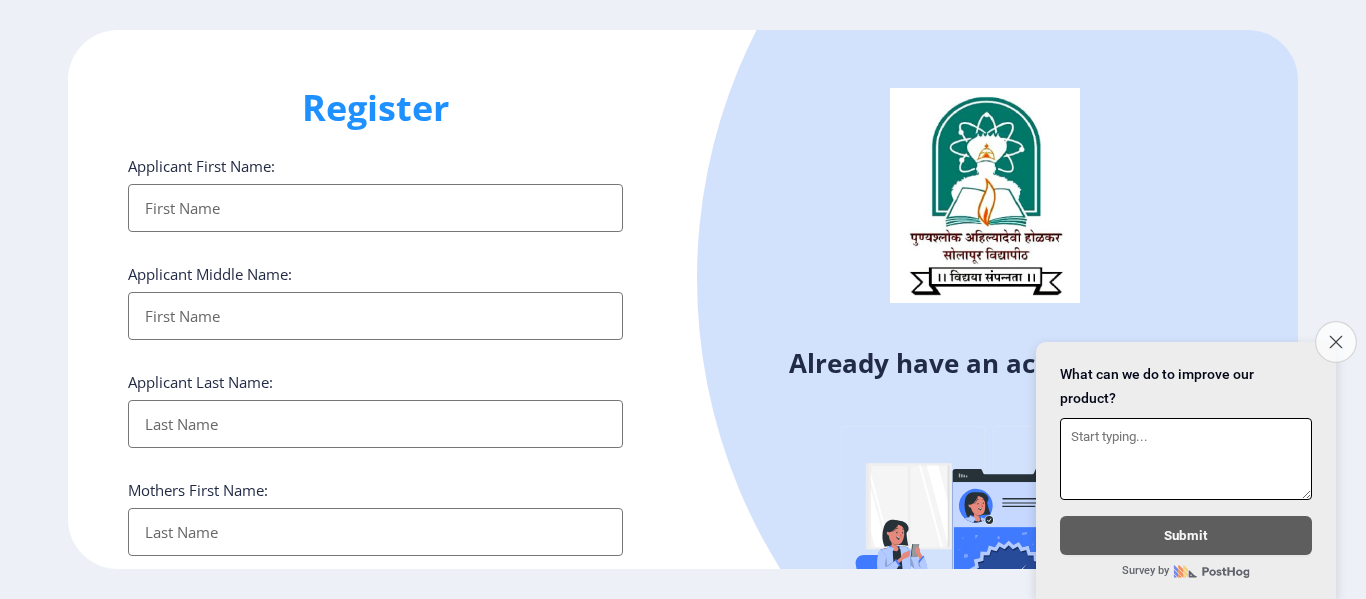 click on "Close survey" at bounding box center (1336, 342) 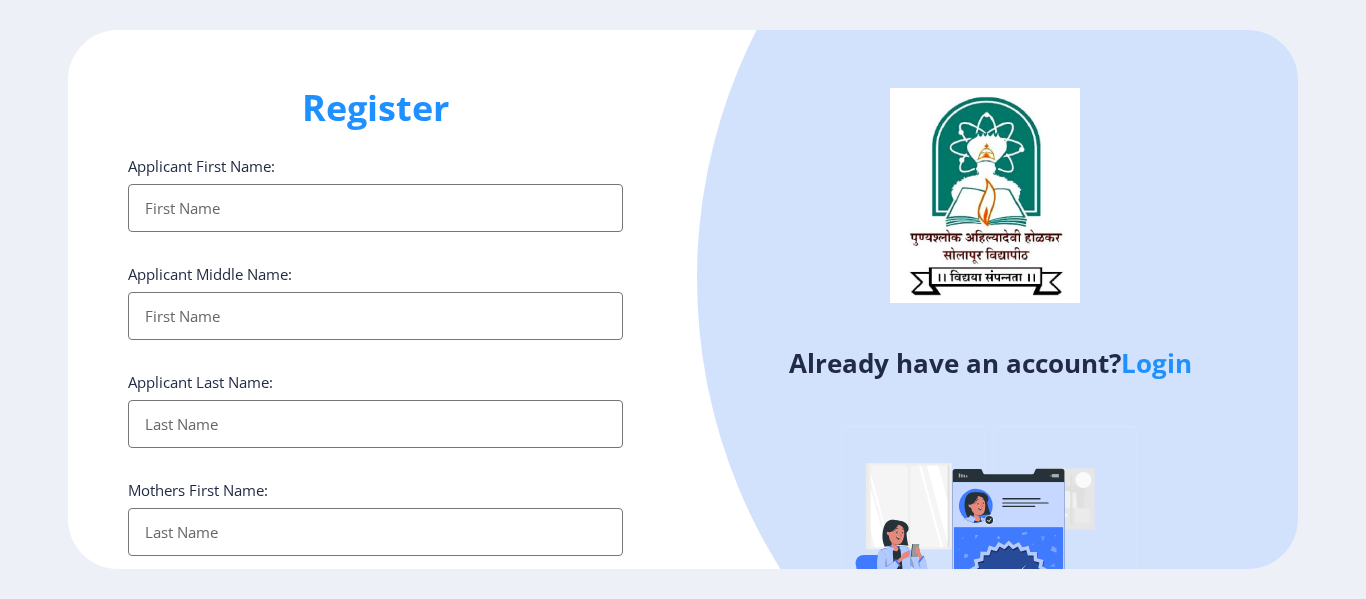 click on "Login" 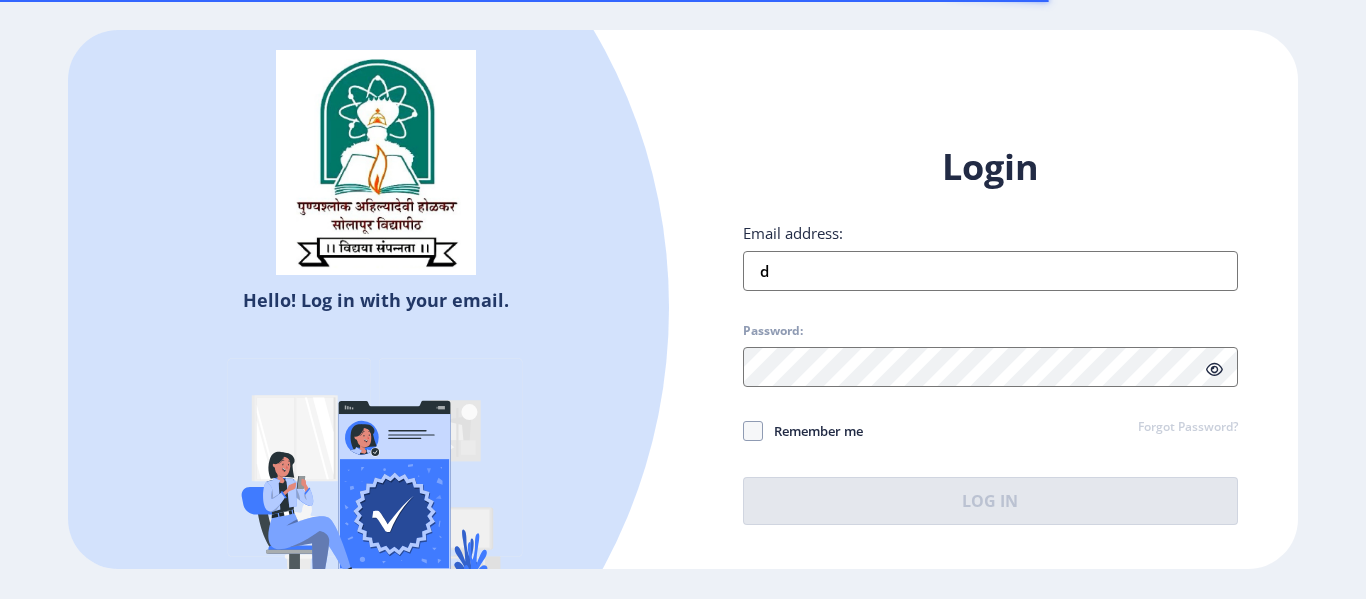 click on "d" at bounding box center [990, 271] 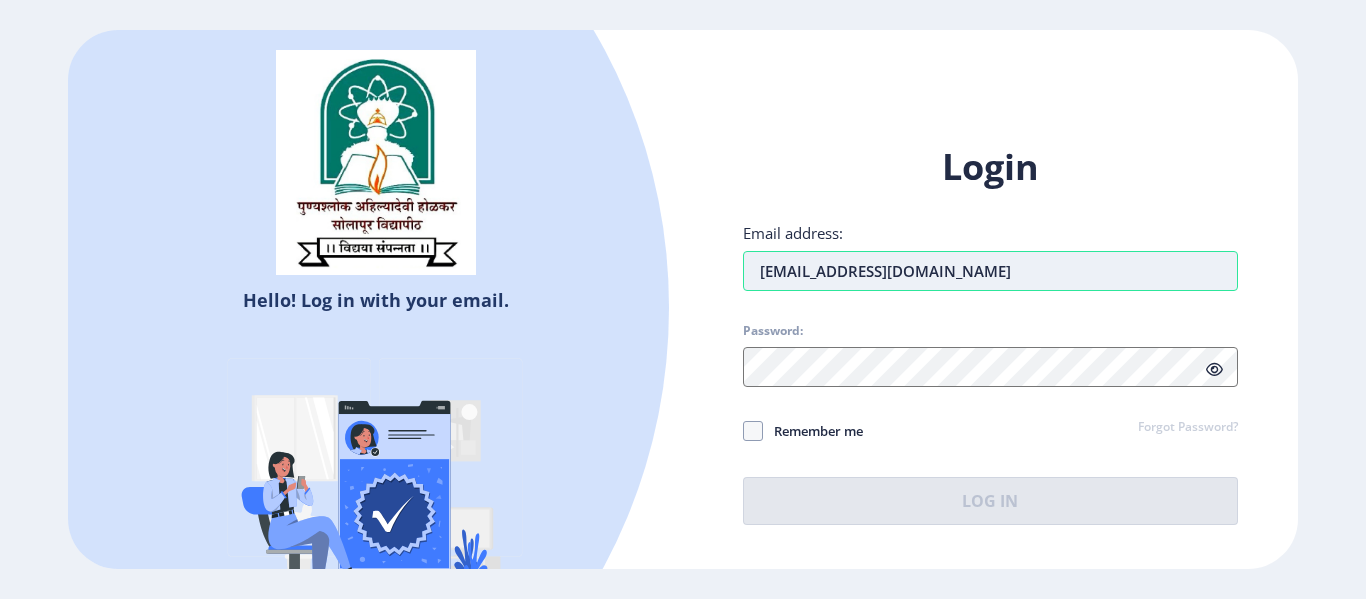type on "[EMAIL_ADDRESS][DOMAIN_NAME]" 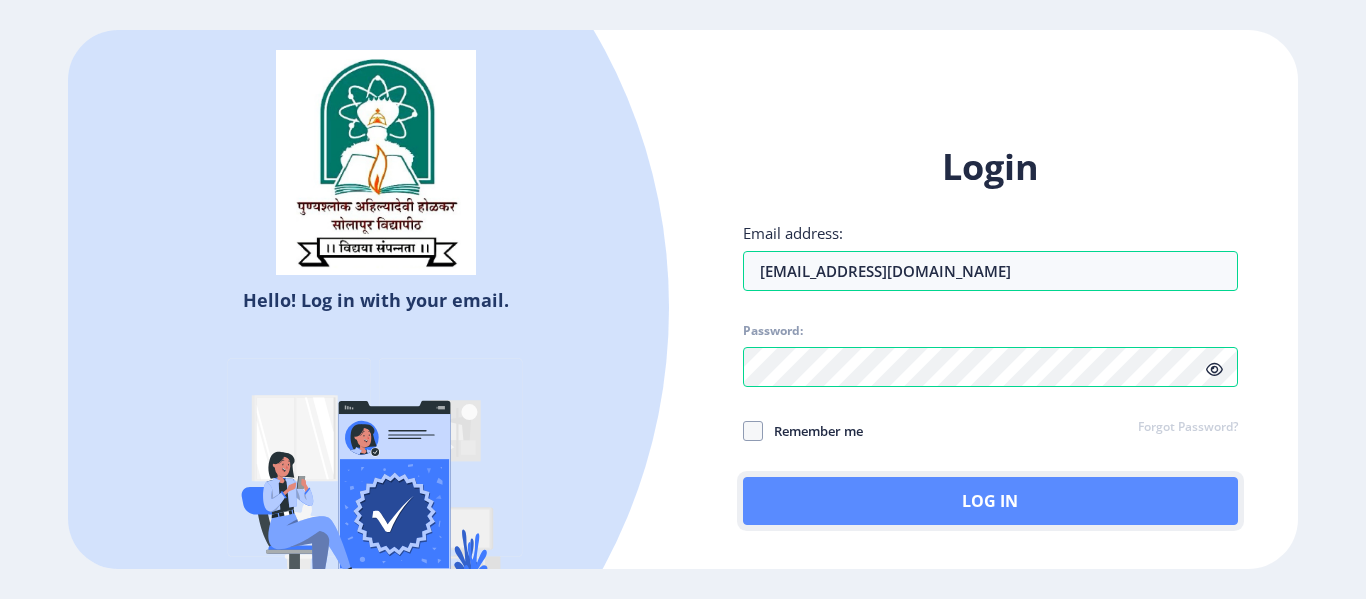 click on "Log In" 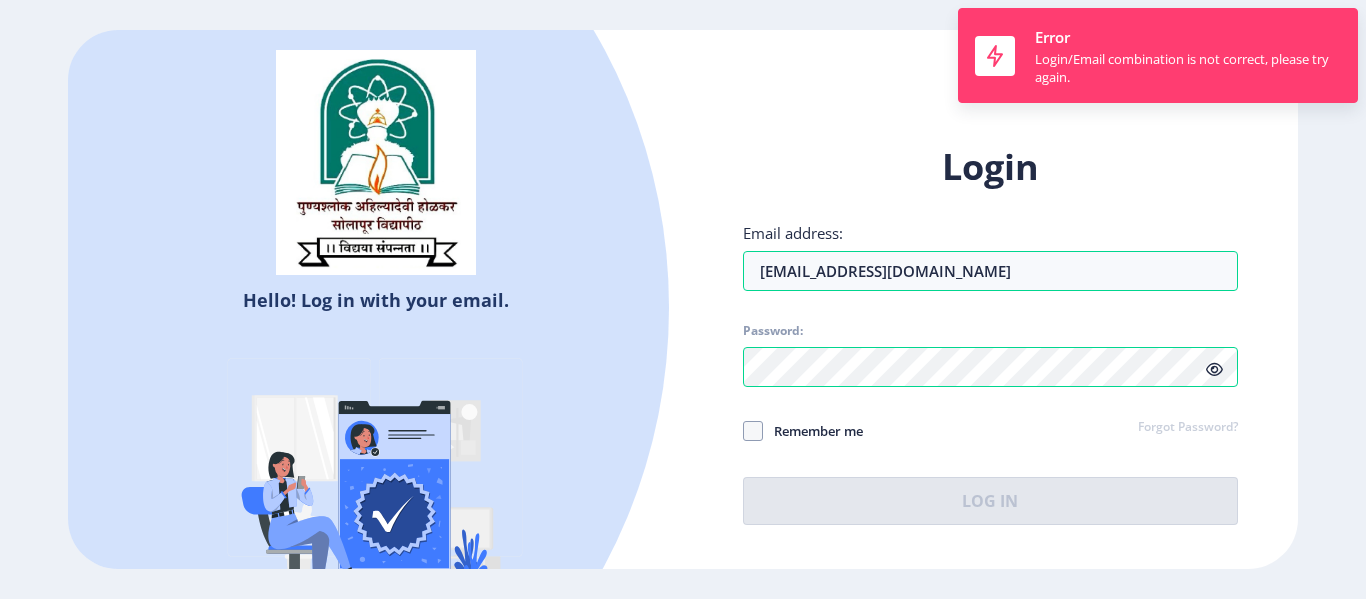 click 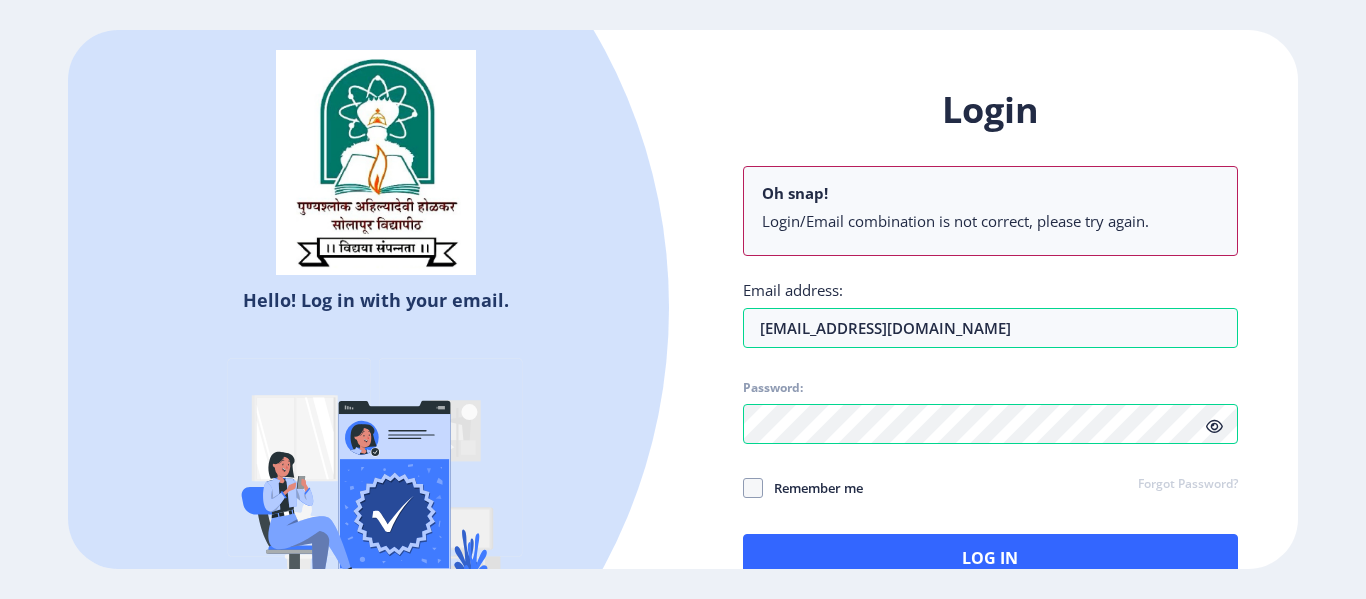 click on "Password:" 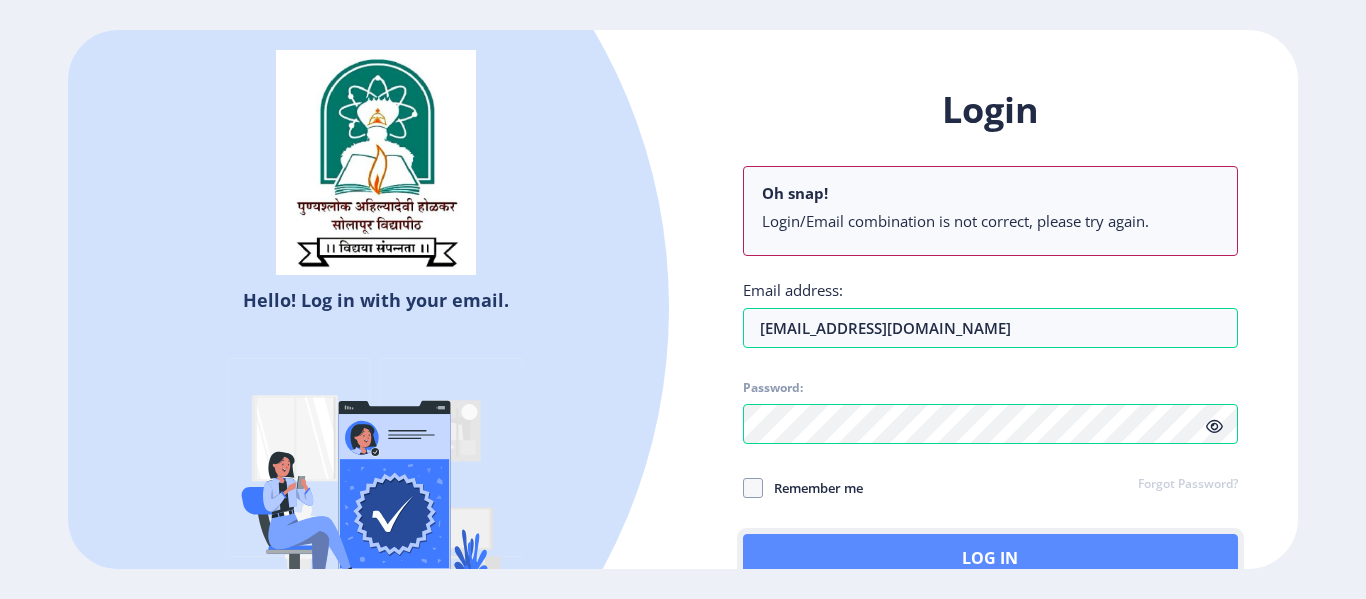 click on "Log In" 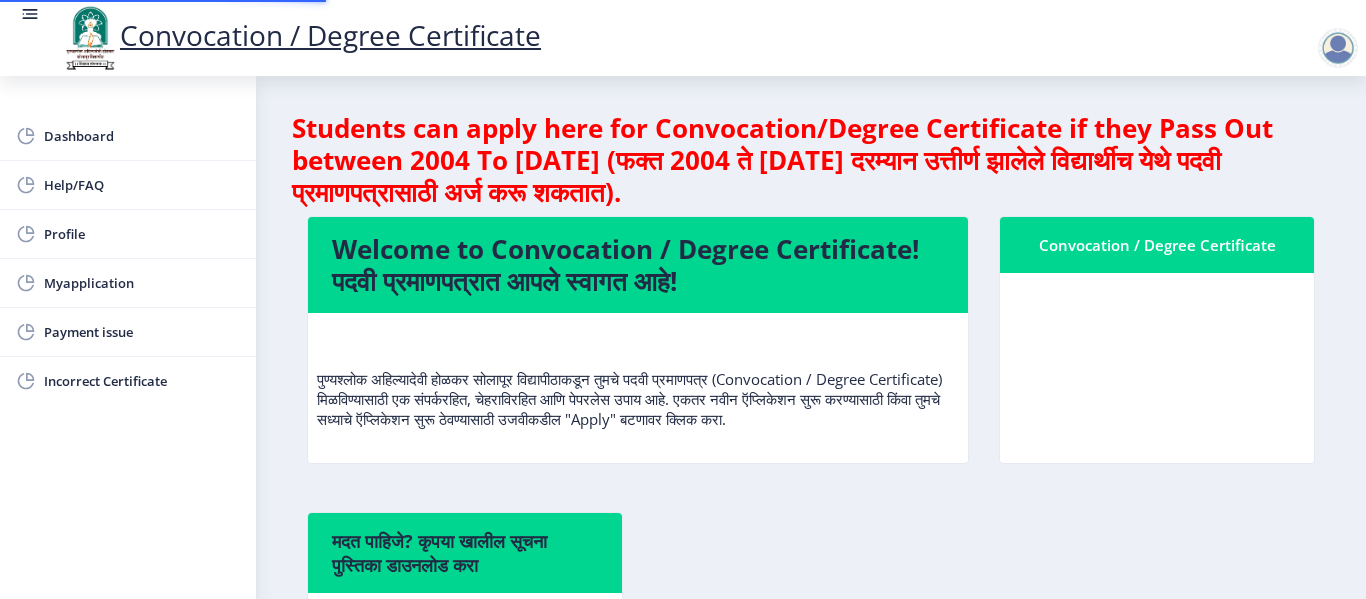 click on "Students can apply here for Convocation/Degree Certificate if they Pass Out between 2004 To [DATE] (फक्त 2004 ते [DATE] दरम्यान उत्तीर्ण झालेले विद्यार्थीच येथे पदवी प्रमाणपत्रासाठी अर्ज करू शकतात).  Welcome to Convocation / Degree Certificate!  पदवी प्रमाणपत्रात आपले स्वागत आहे!   Convocation / Degree Certificate  मदत पाहिजे? कृपया खालील सूचना पुस्तिका डाउनलोड करा  Manual" 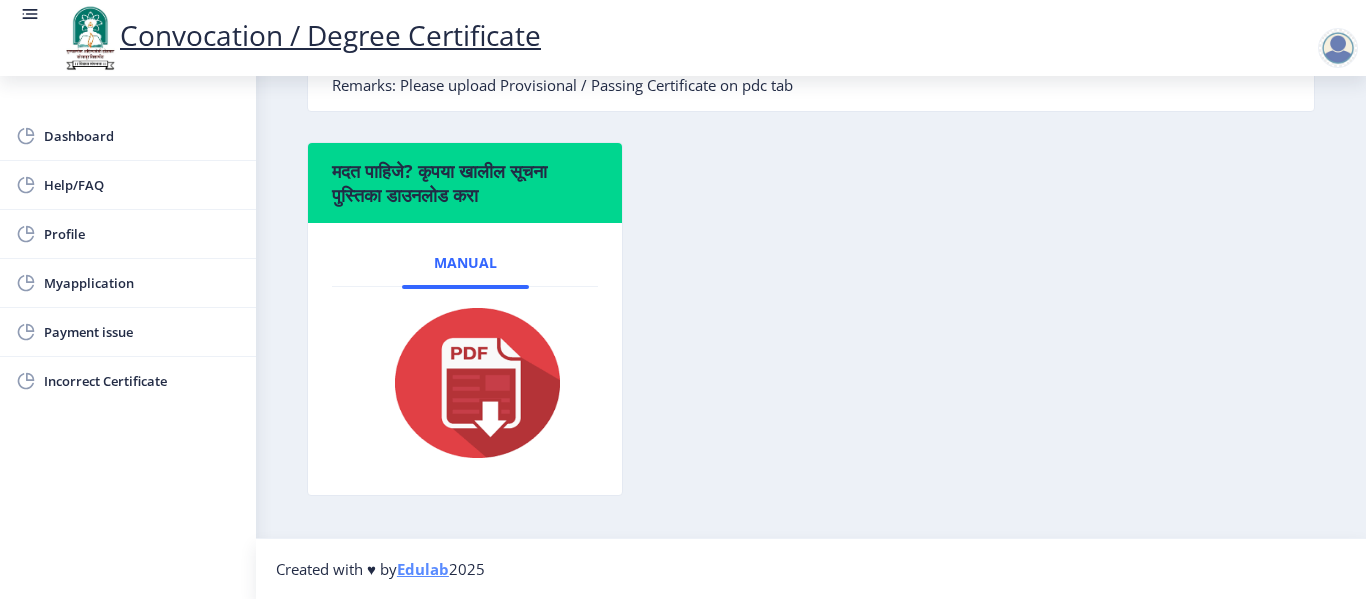 scroll, scrollTop: 0, scrollLeft: 0, axis: both 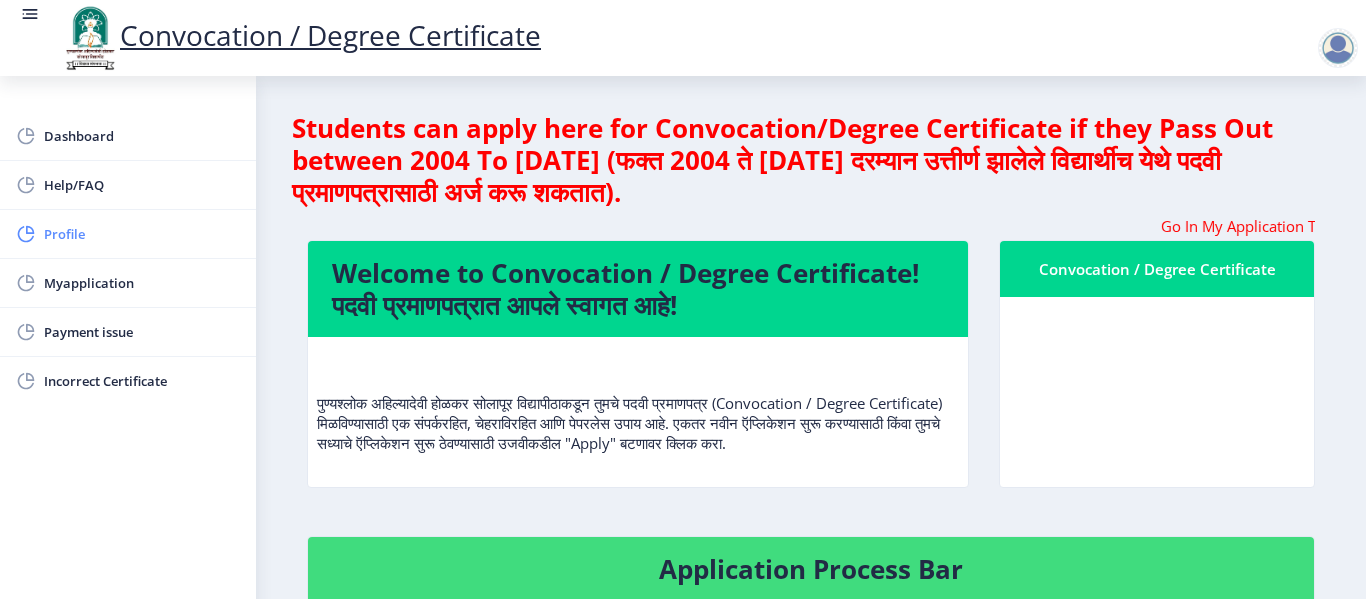 click on "Profile" 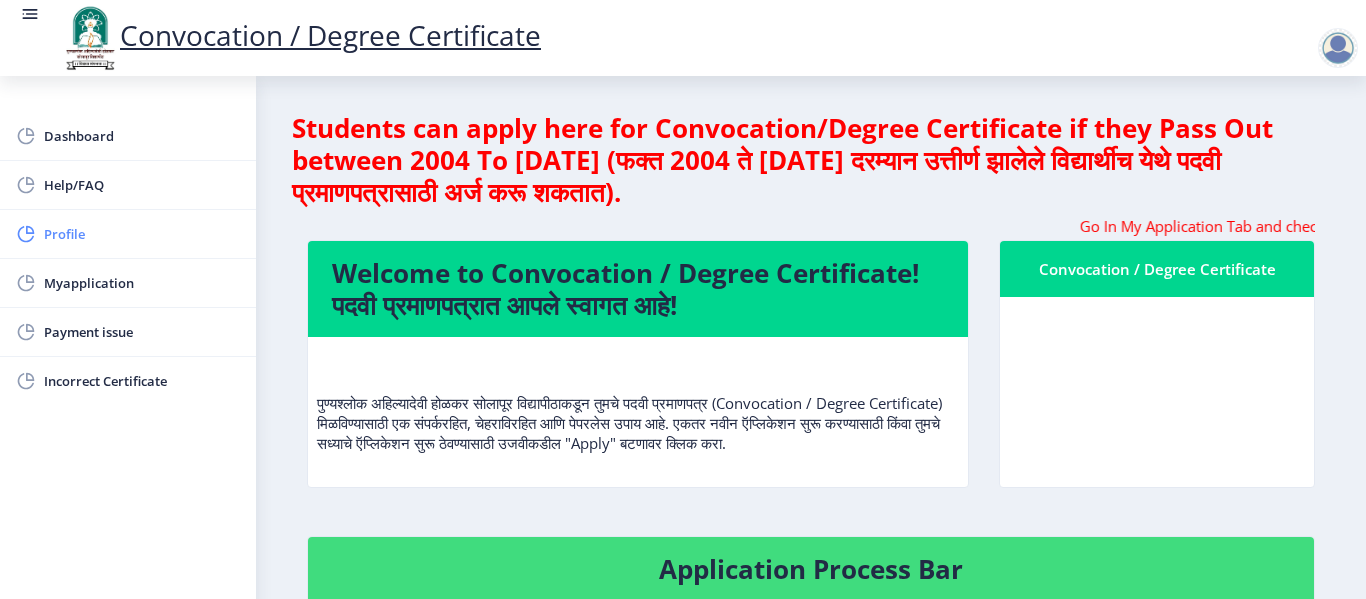 select on "[DEMOGRAPHIC_DATA]" 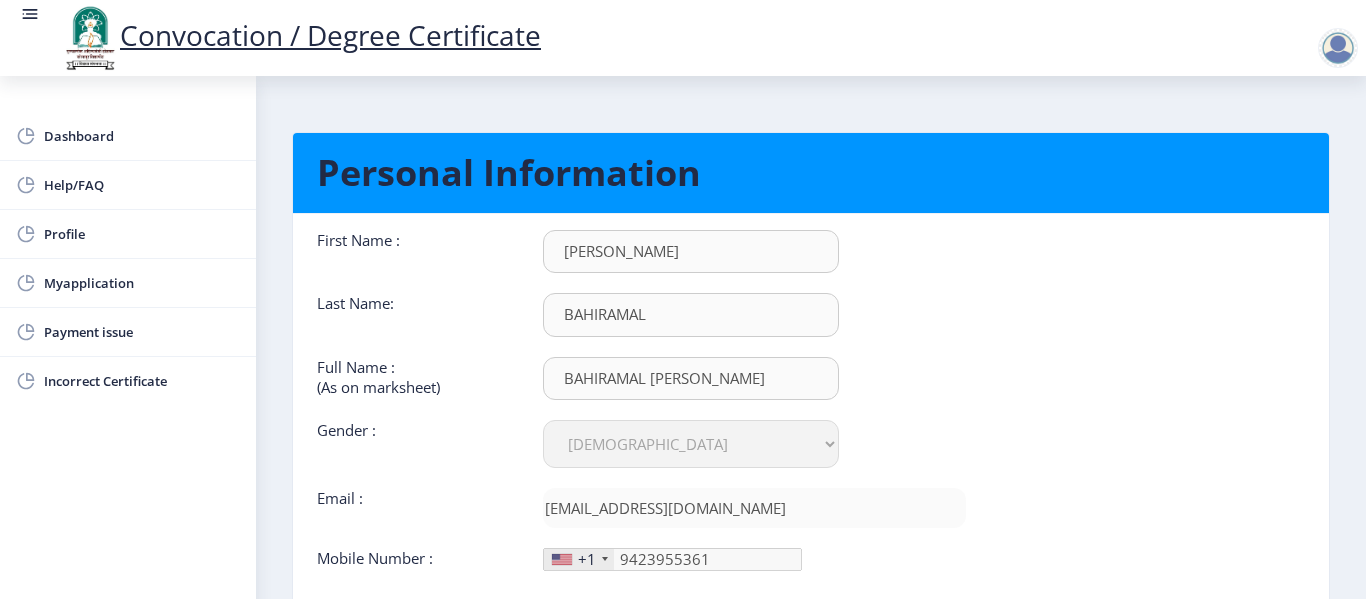 scroll, scrollTop: 192, scrollLeft: 0, axis: vertical 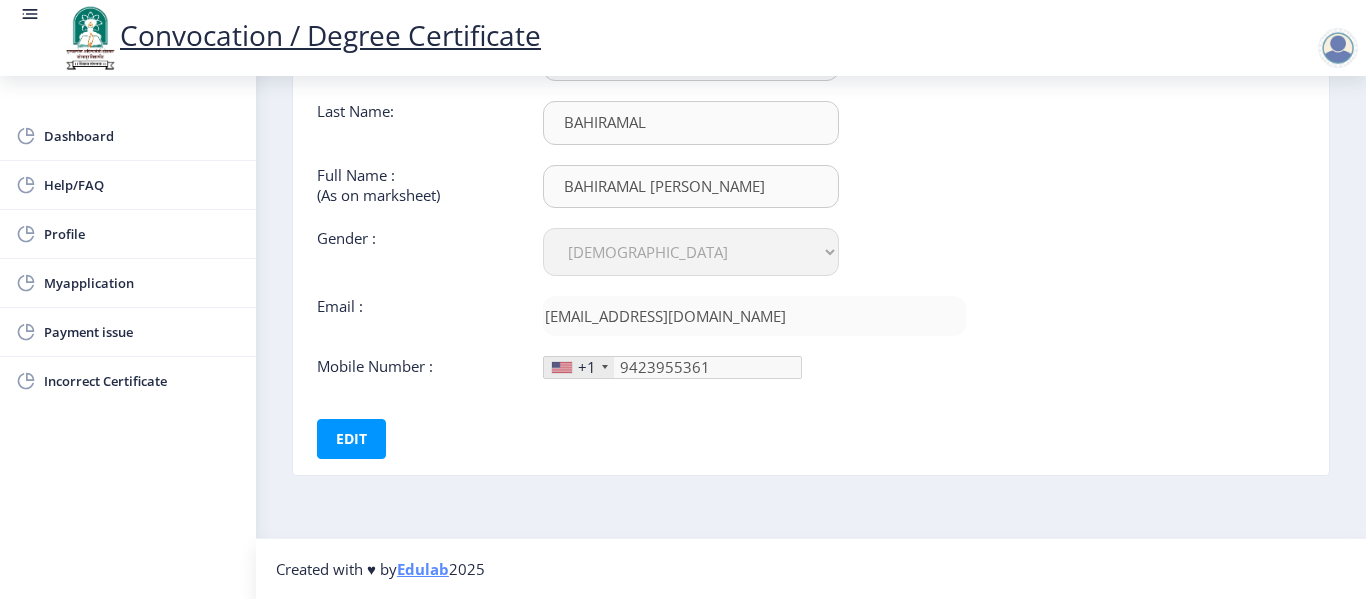 click on "+1" 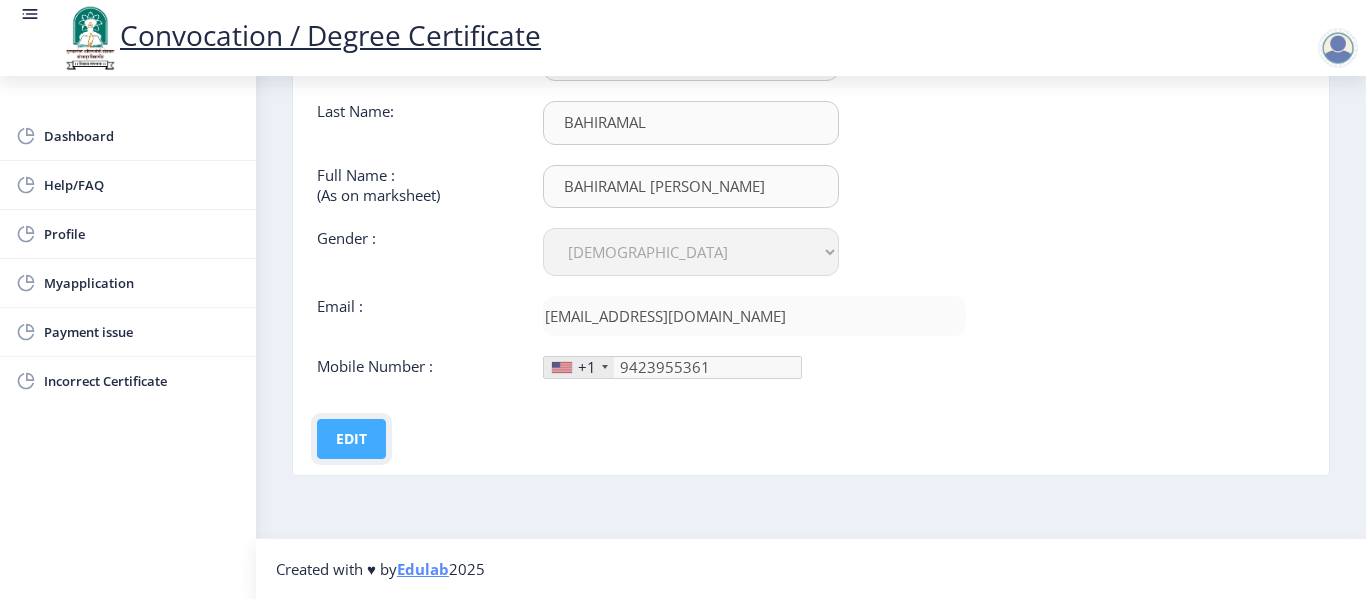 click on "Edit" 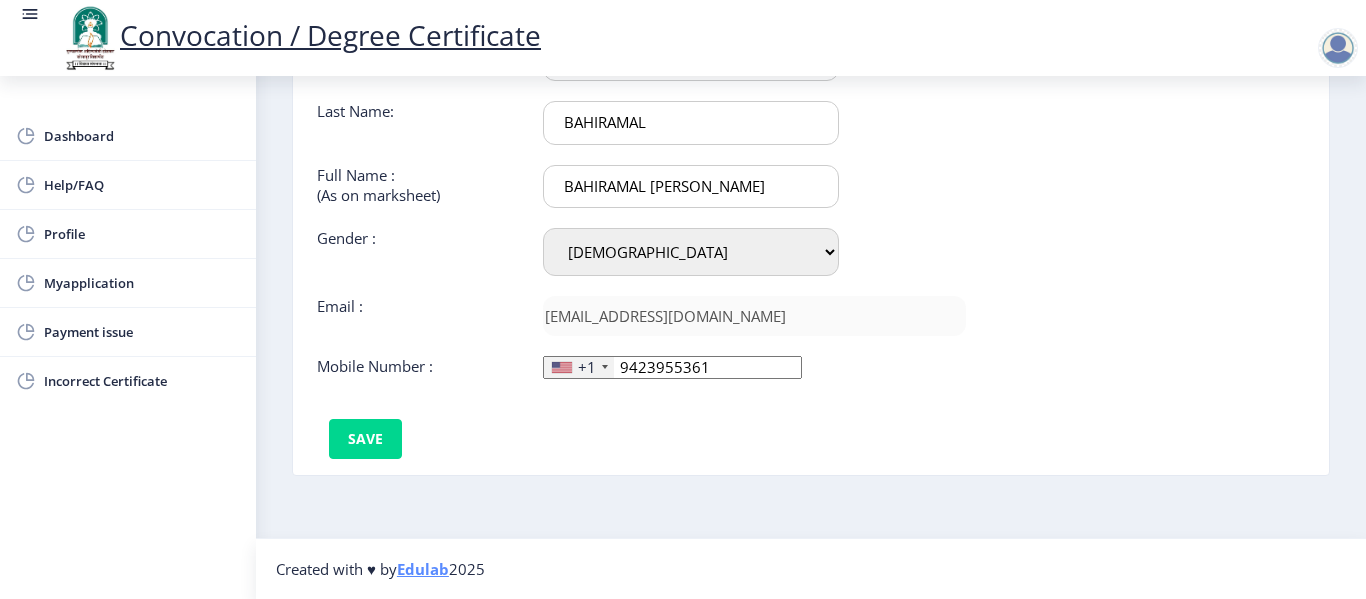 click on "+1" 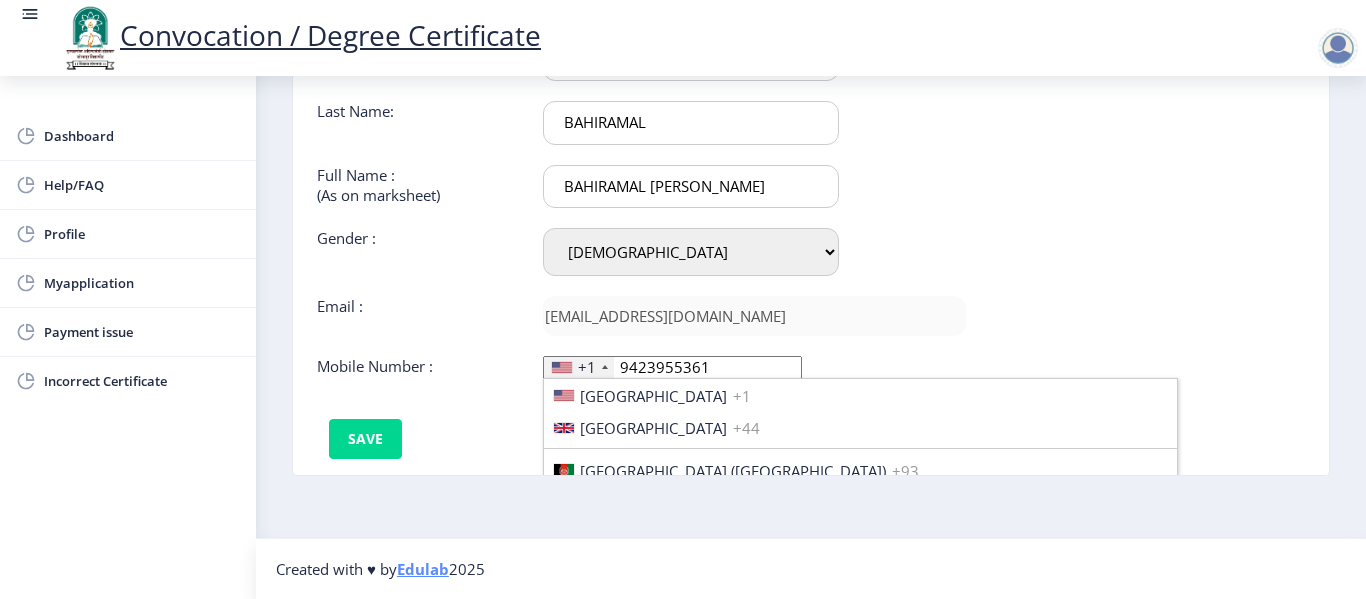 scroll, scrollTop: 3062, scrollLeft: 0, axis: vertical 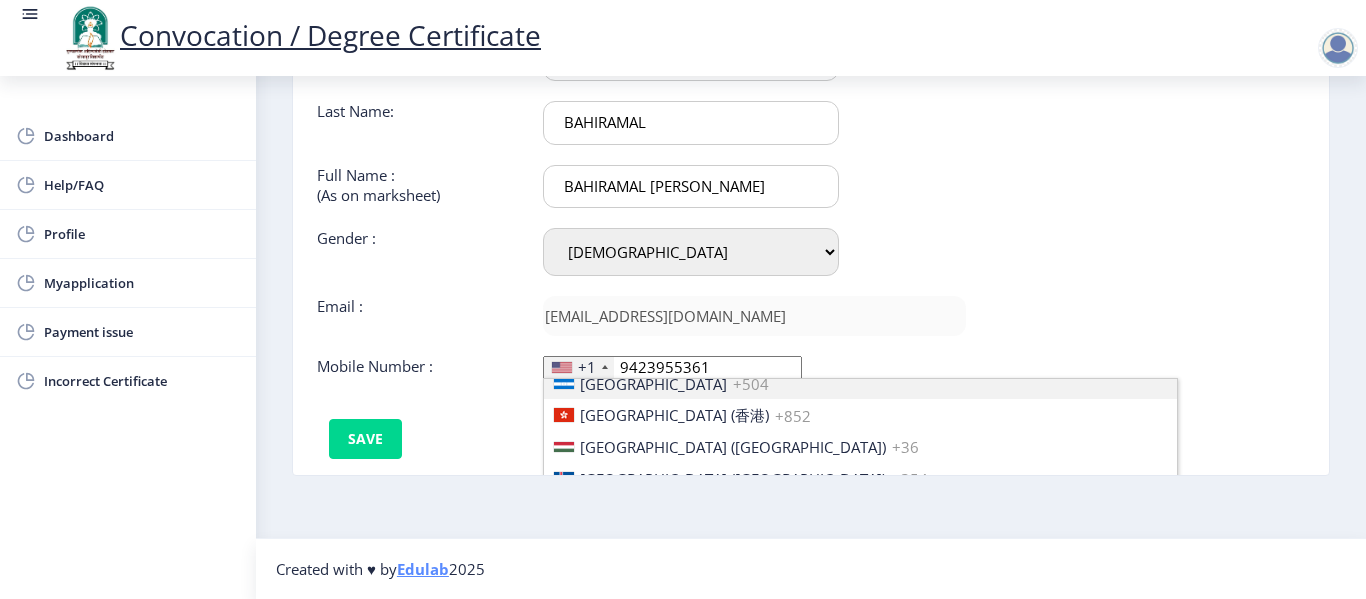 click 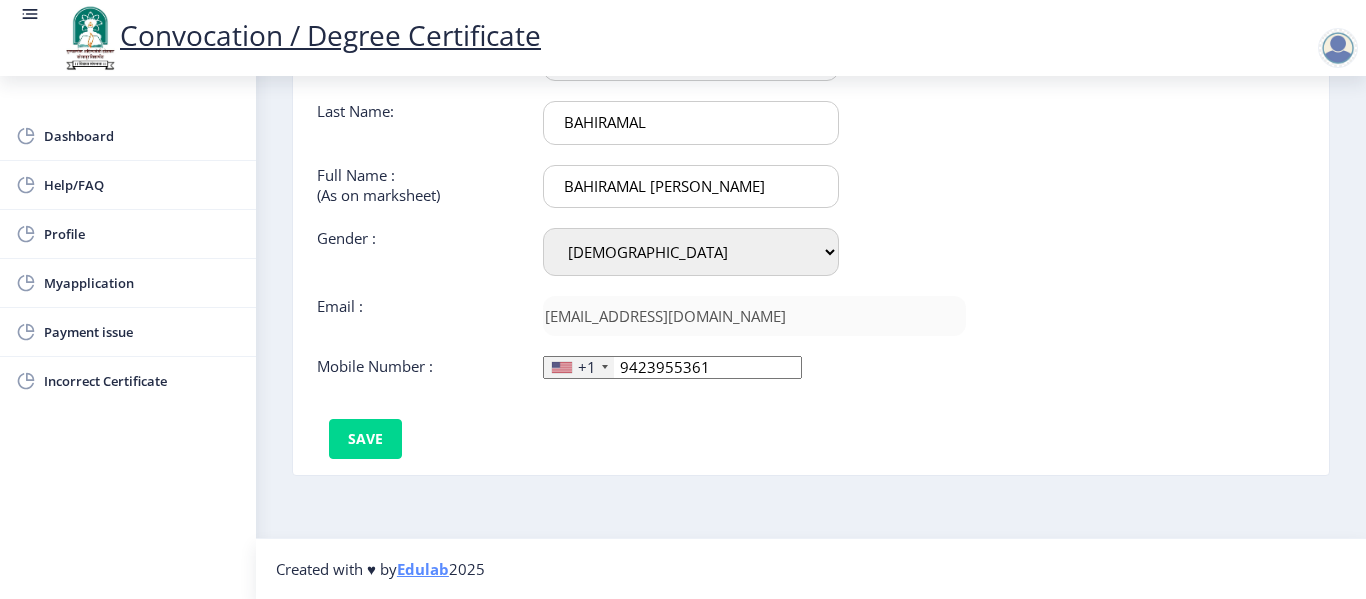 click 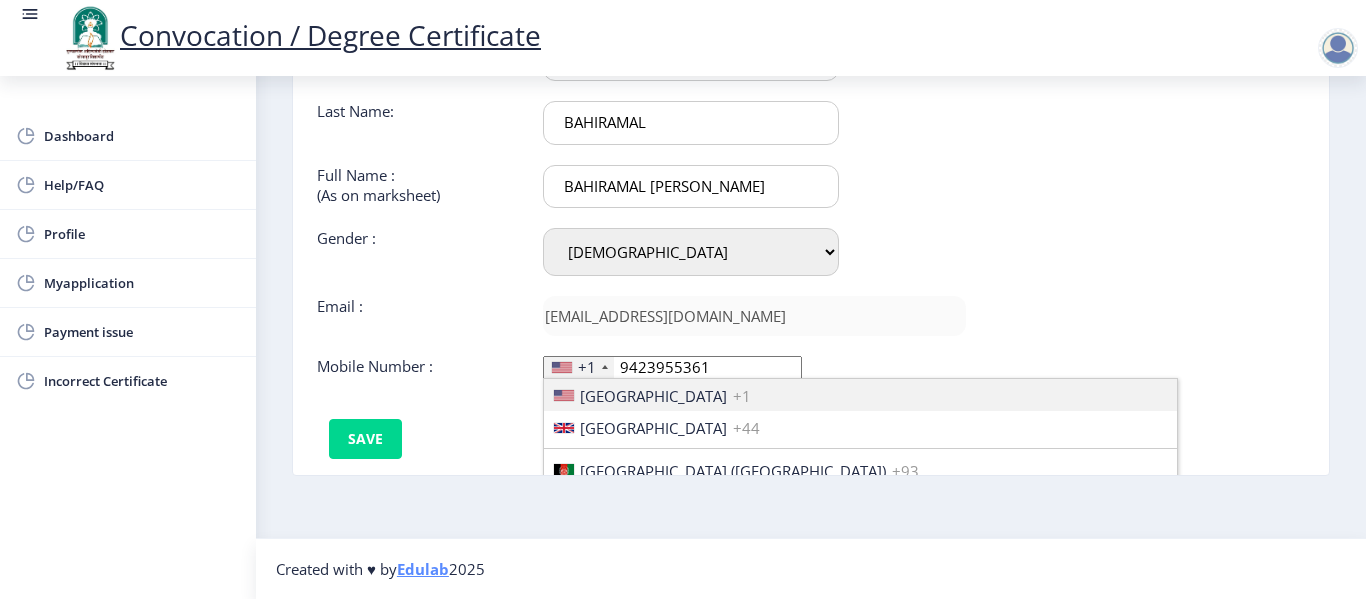 scroll, scrollTop: 3062, scrollLeft: 0, axis: vertical 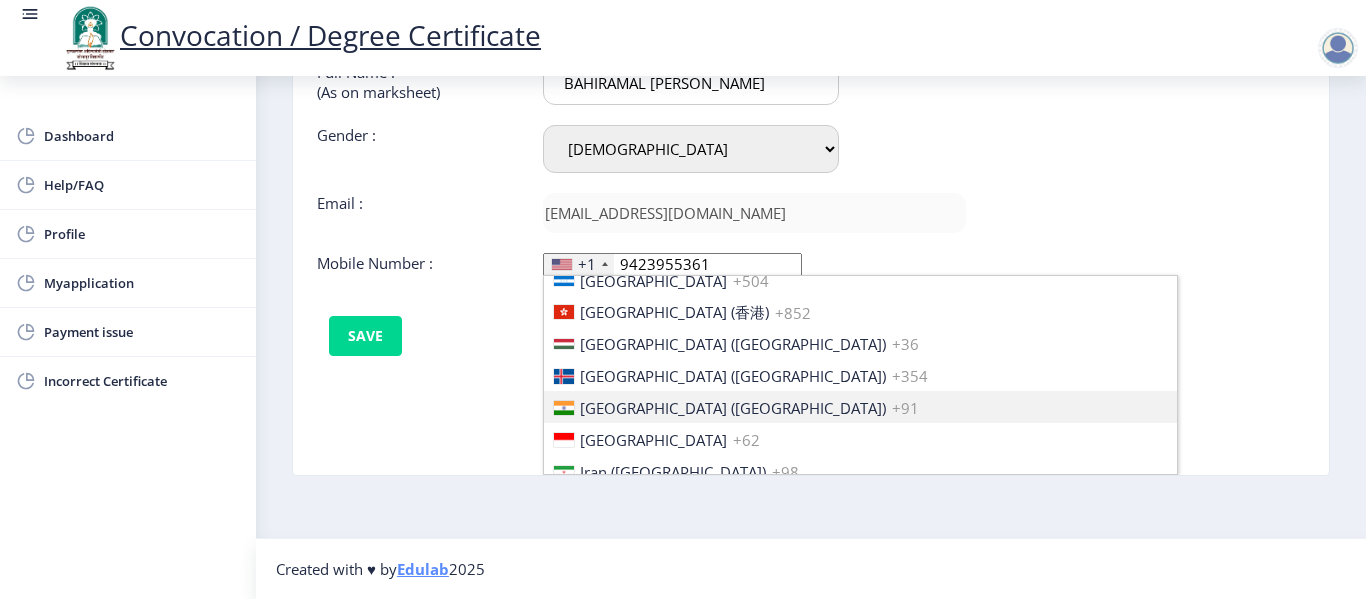 click on "[GEOGRAPHIC_DATA] ([GEOGRAPHIC_DATA])" at bounding box center [733, 408] 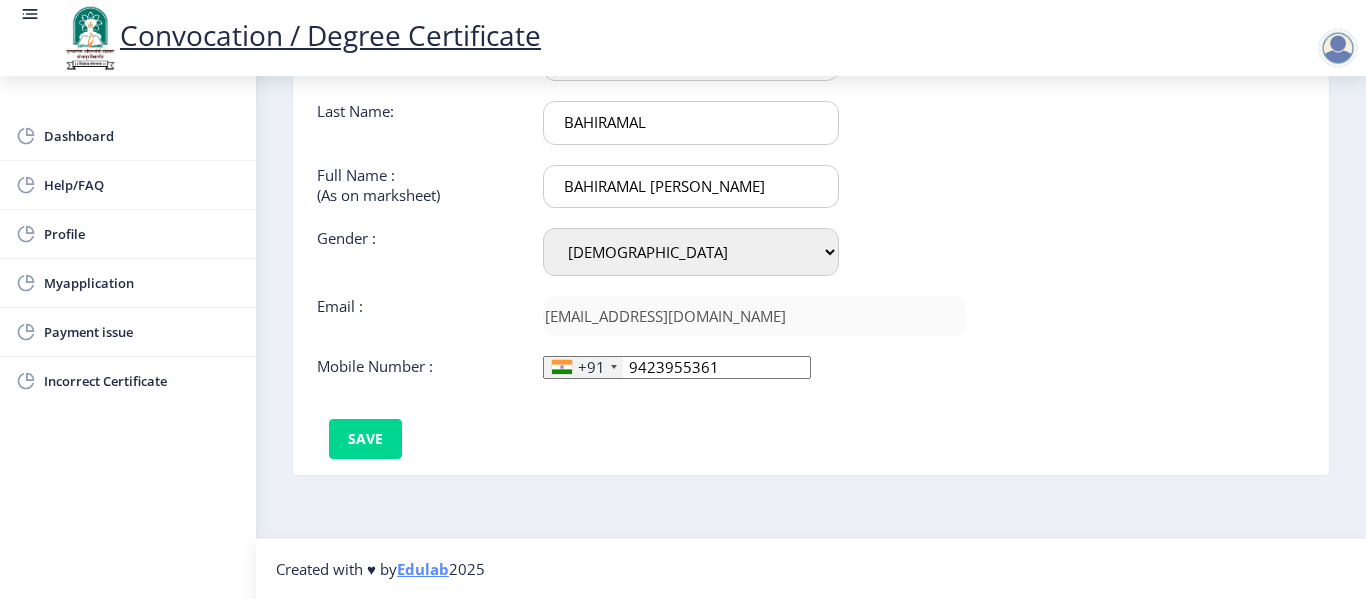 scroll, scrollTop: 0, scrollLeft: 0, axis: both 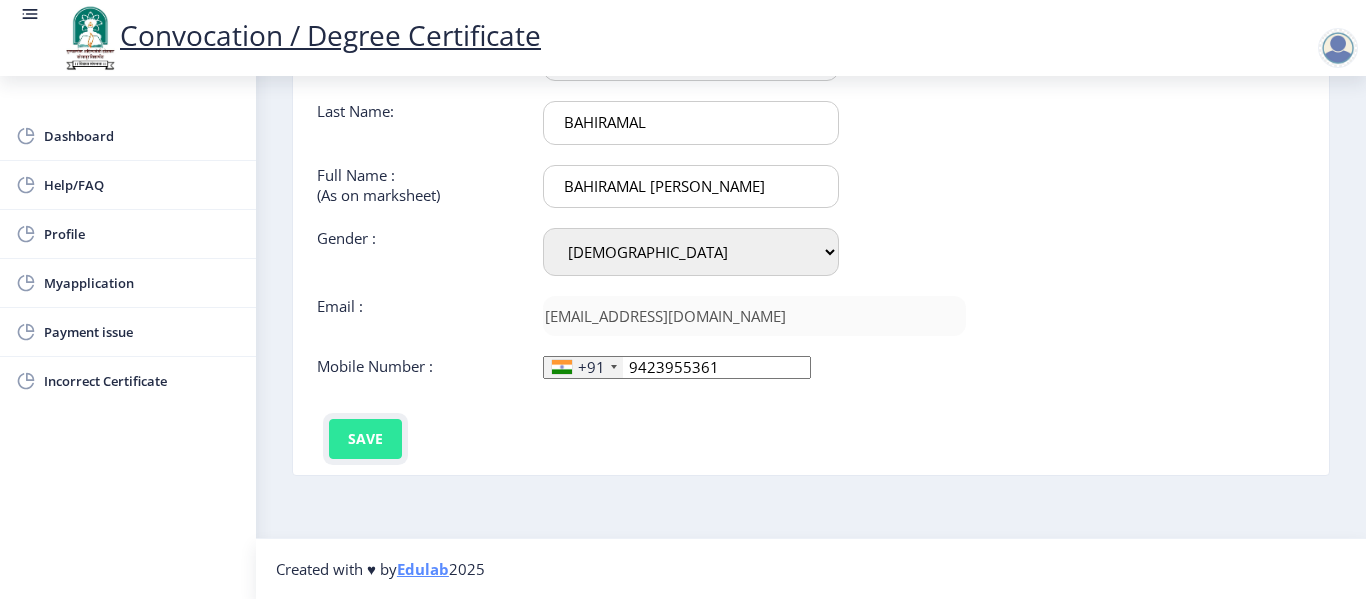 click on "Save" 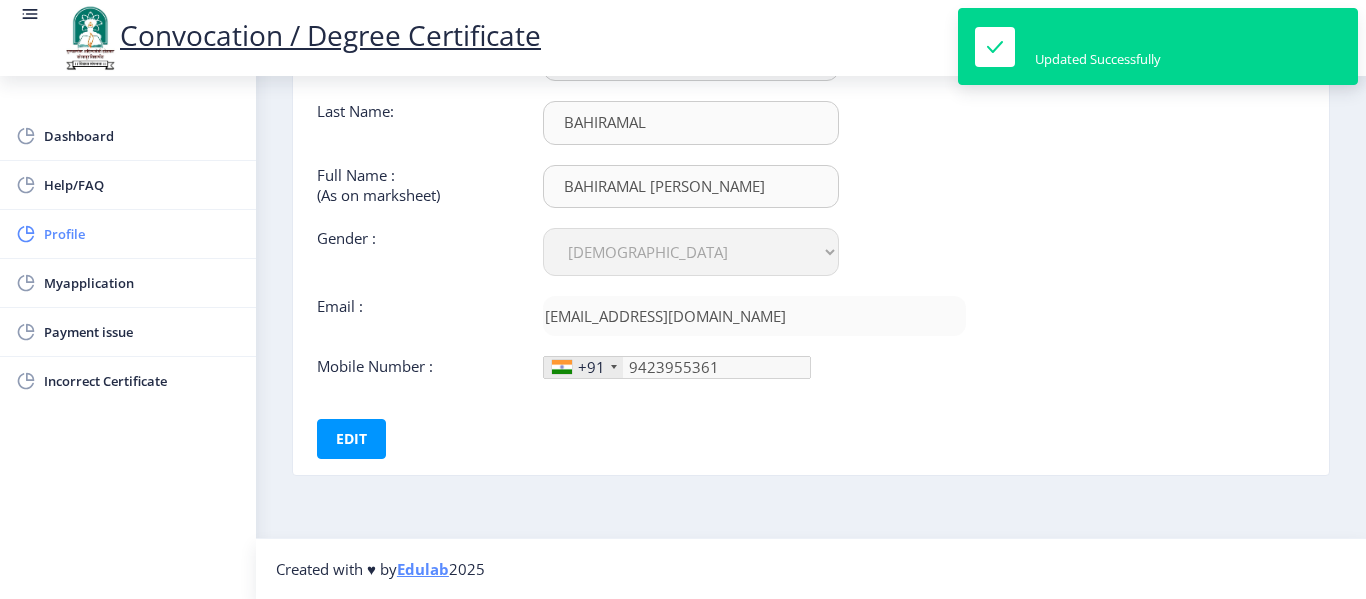 click on "Profile" 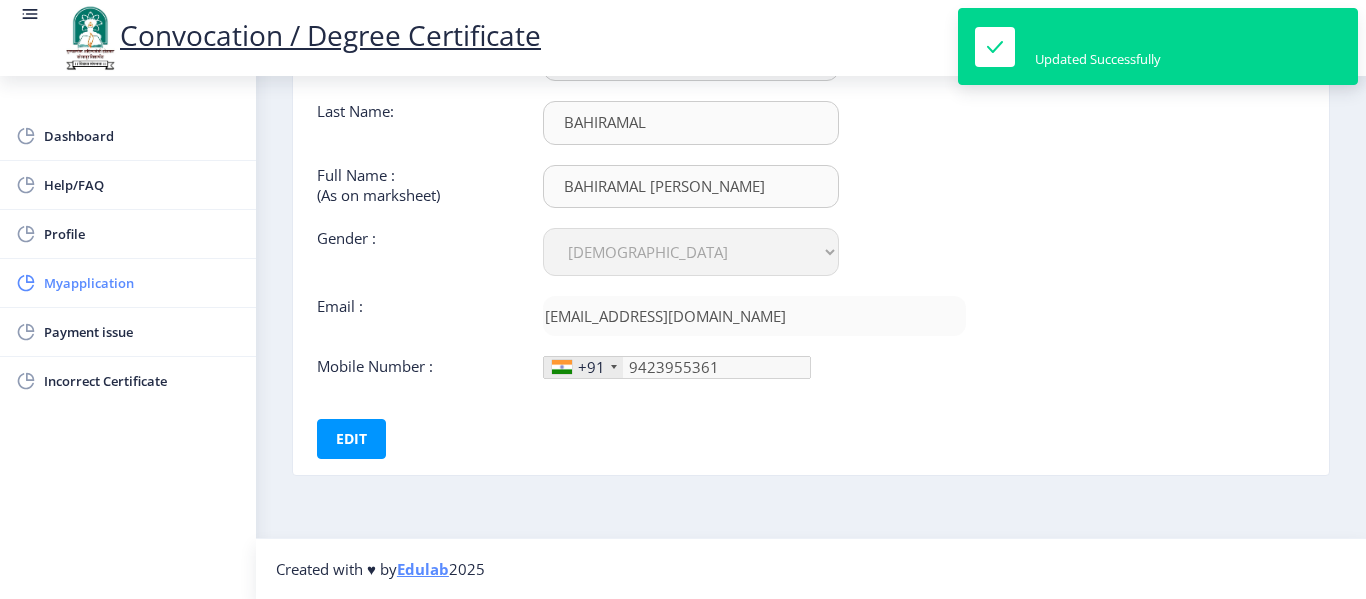 click on "Myapplication" 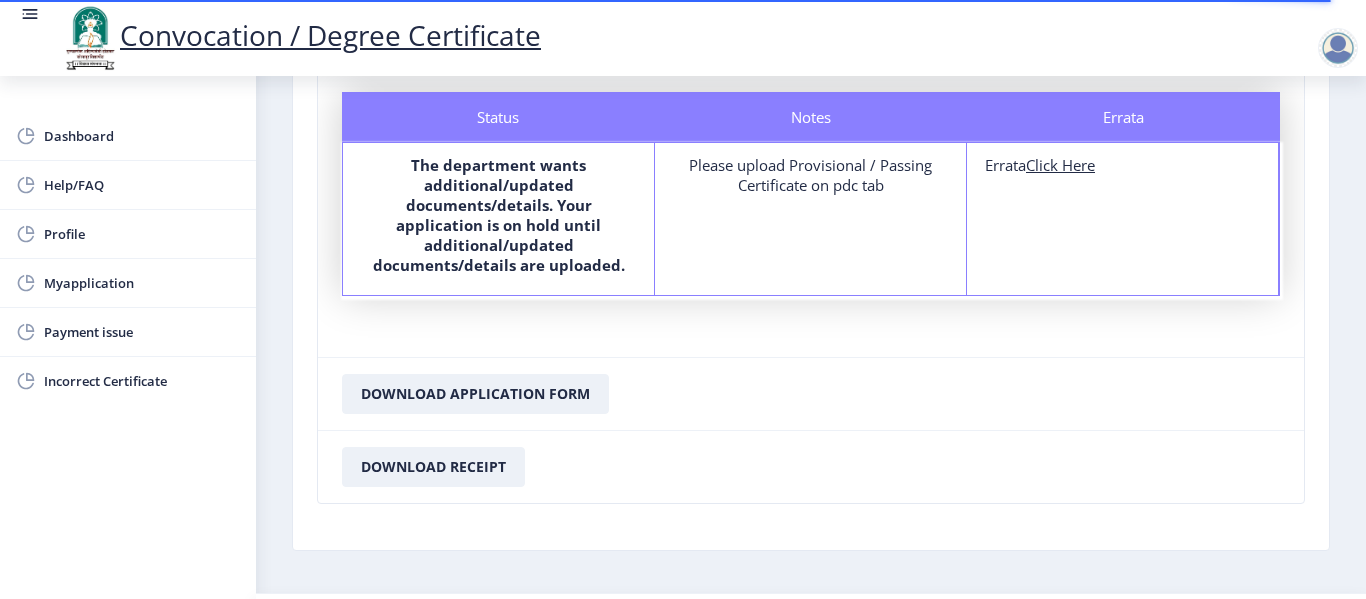 scroll, scrollTop: 0, scrollLeft: 0, axis: both 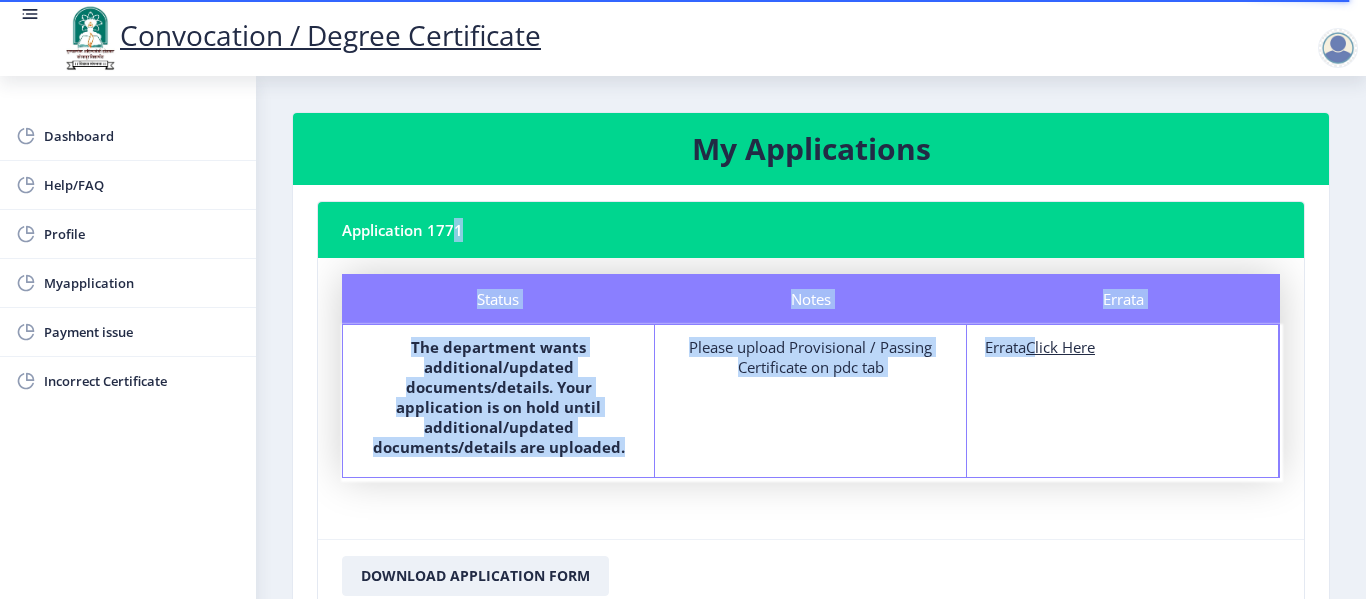 drag, startPoint x: 445, startPoint y: 214, endPoint x: 1038, endPoint y: 340, distance: 606.2384 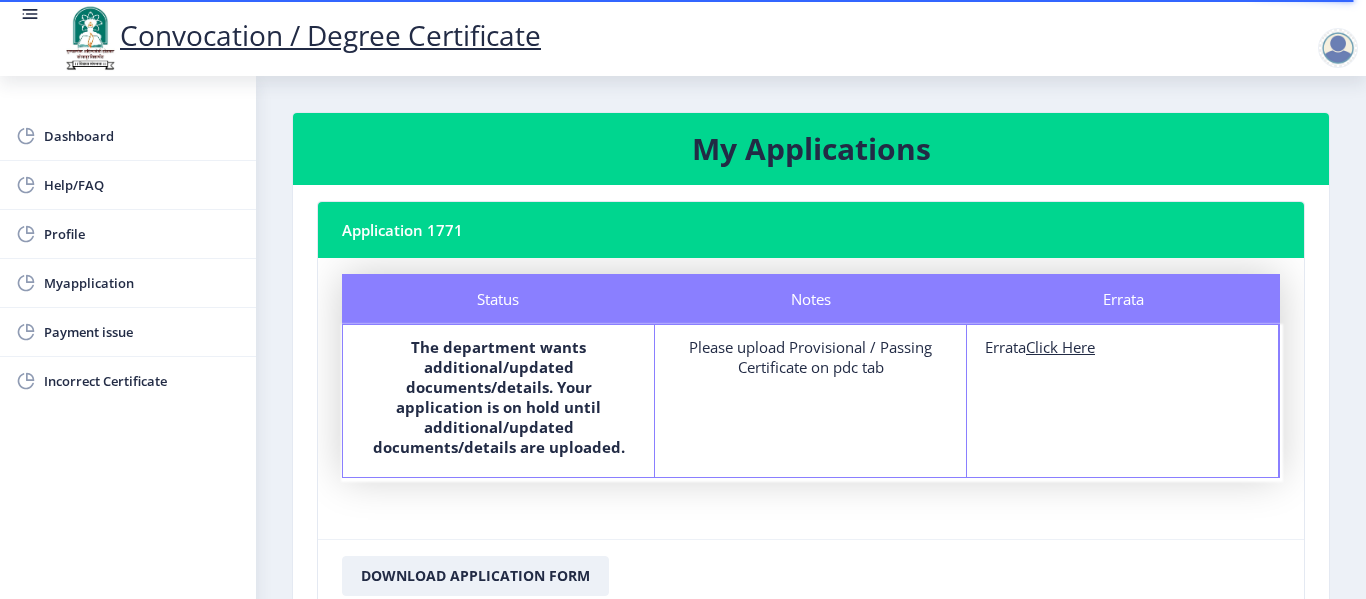 click on "Errata Errata  Click Here" 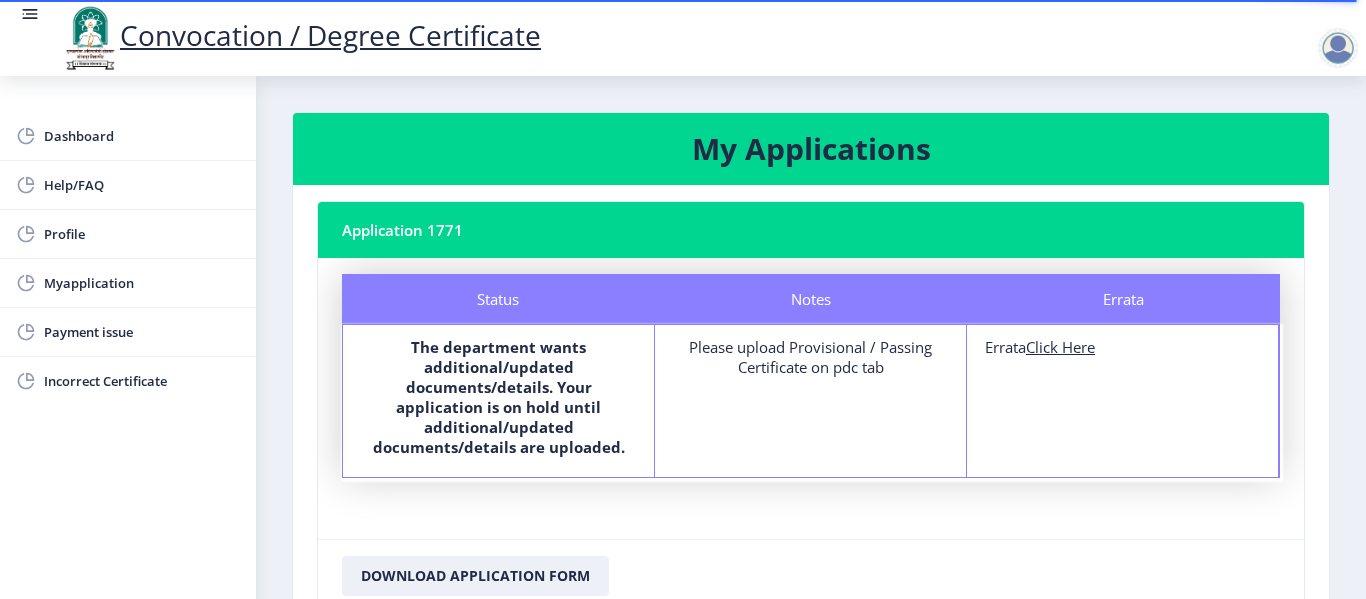 click on "Click Here" 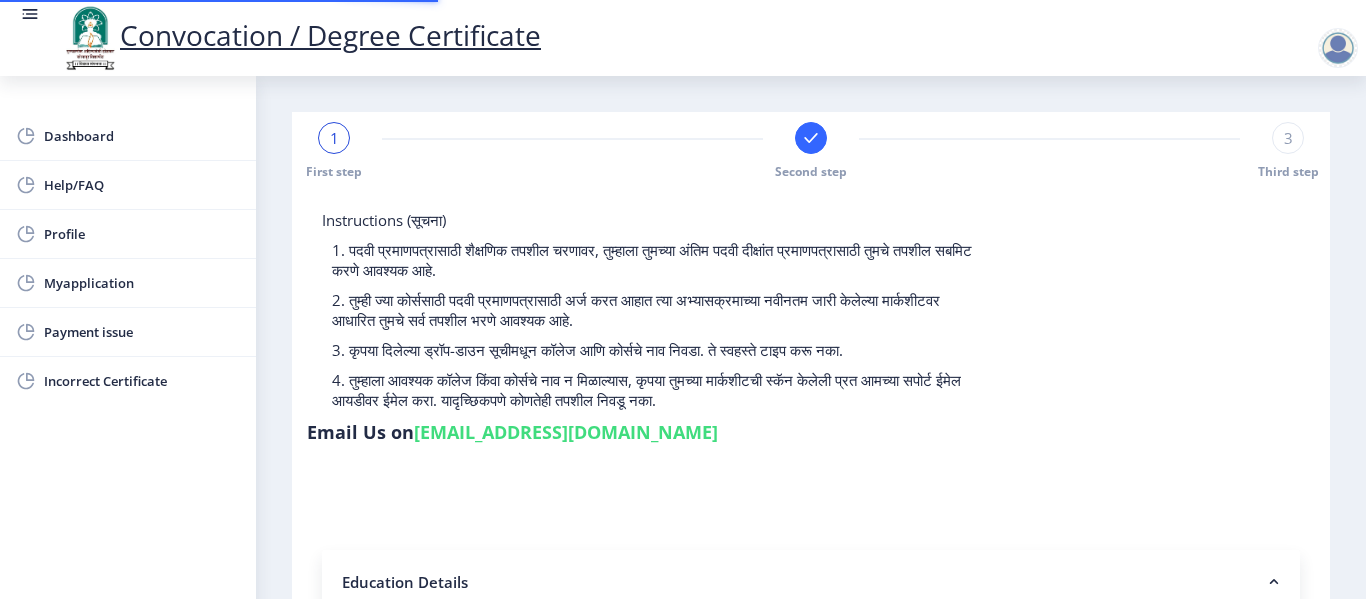 type on "2016032500251614" 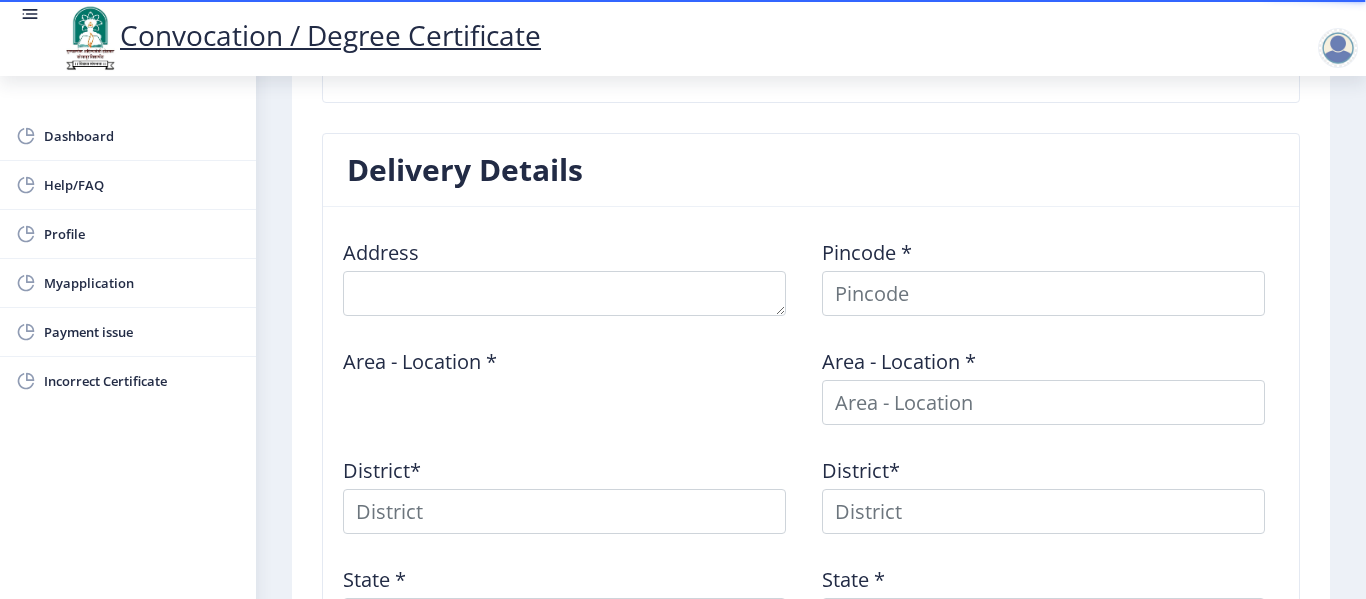 scroll, scrollTop: 701, scrollLeft: 0, axis: vertical 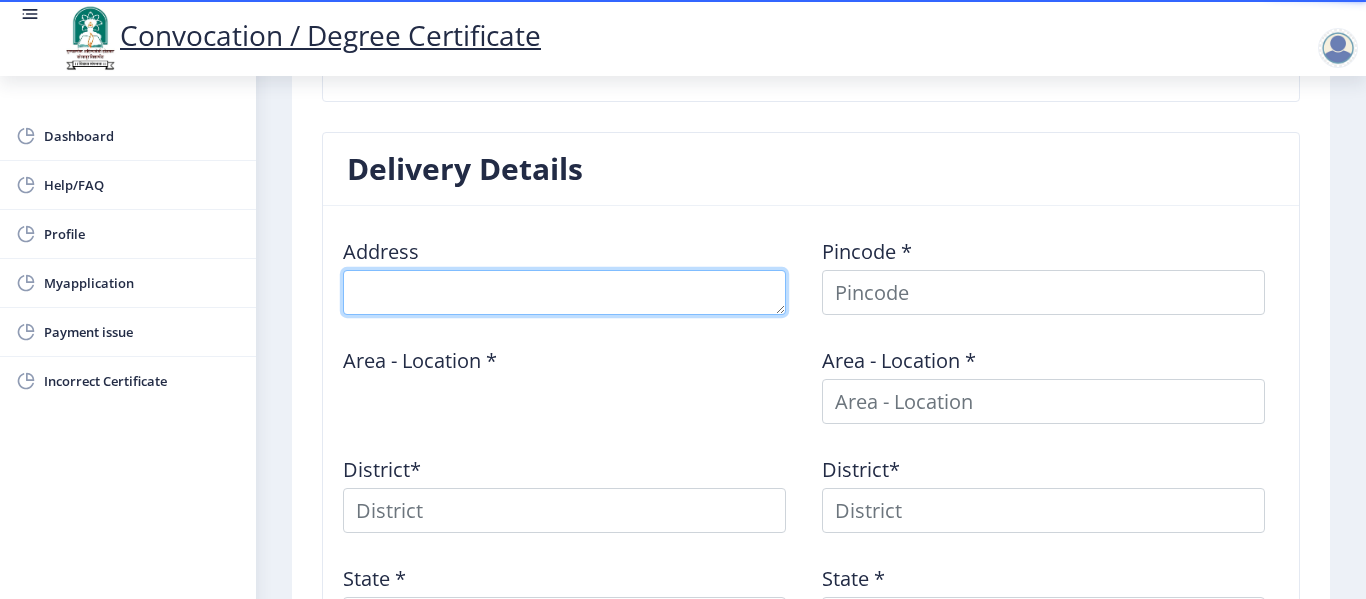click at bounding box center [564, 292] 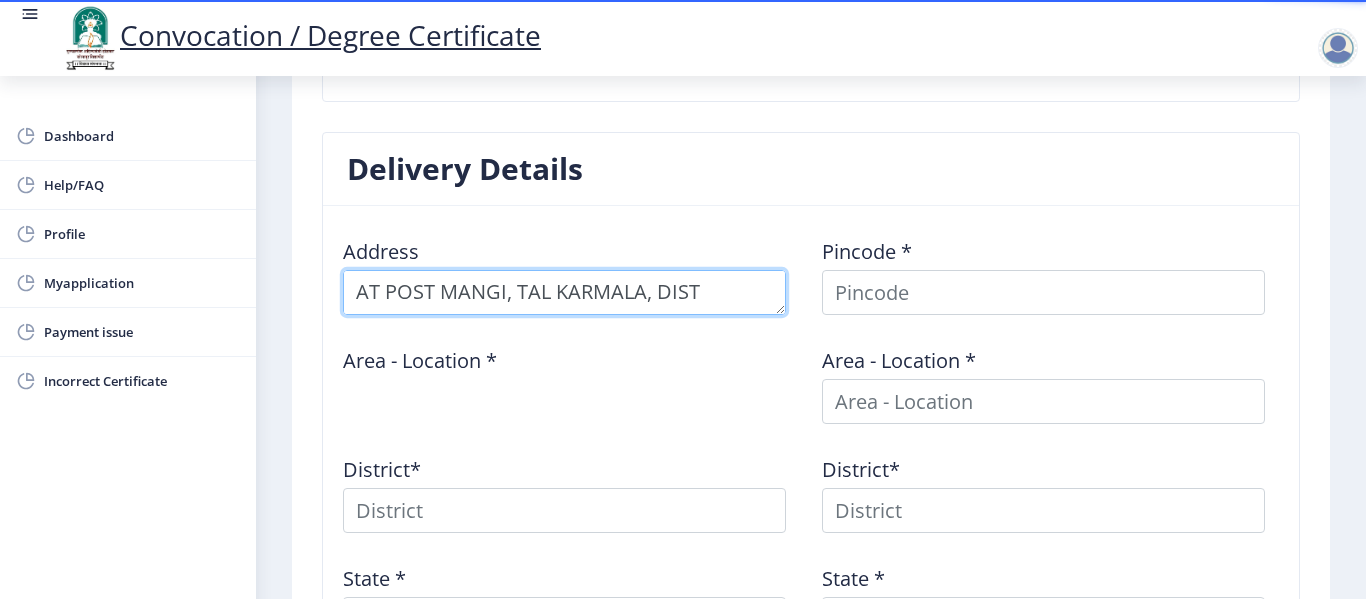 scroll, scrollTop: 21, scrollLeft: 0, axis: vertical 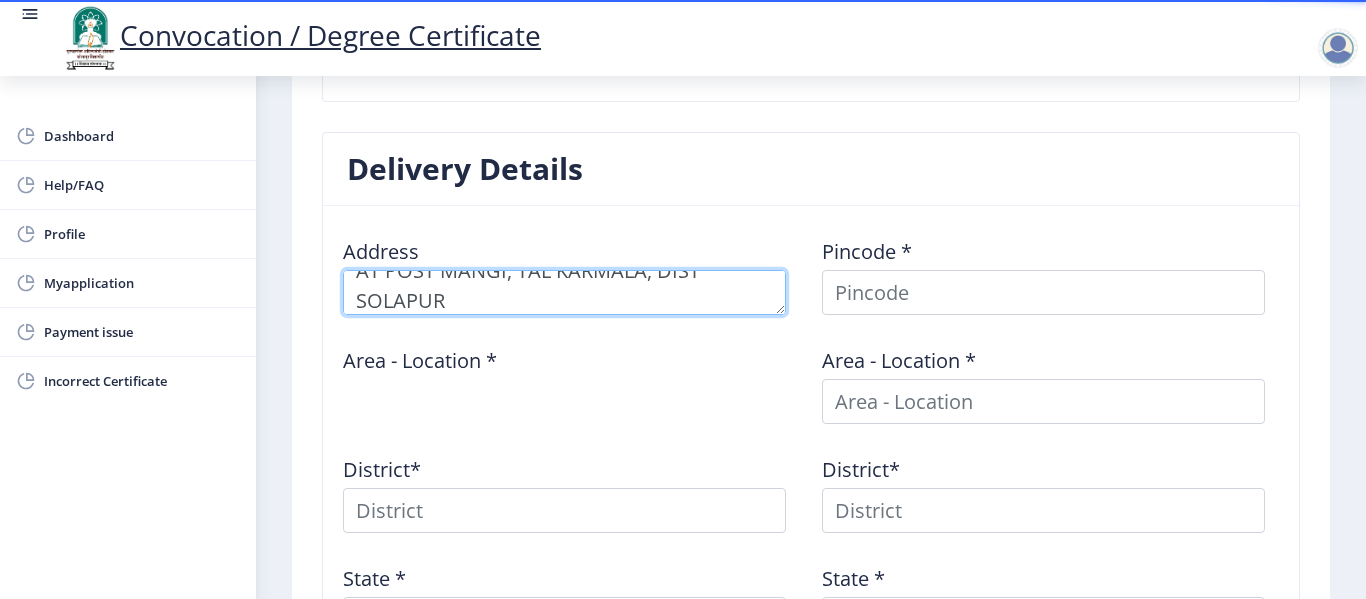 type on "AT POST MANGI, TAL KARMALA, DIST SOLAPUR" 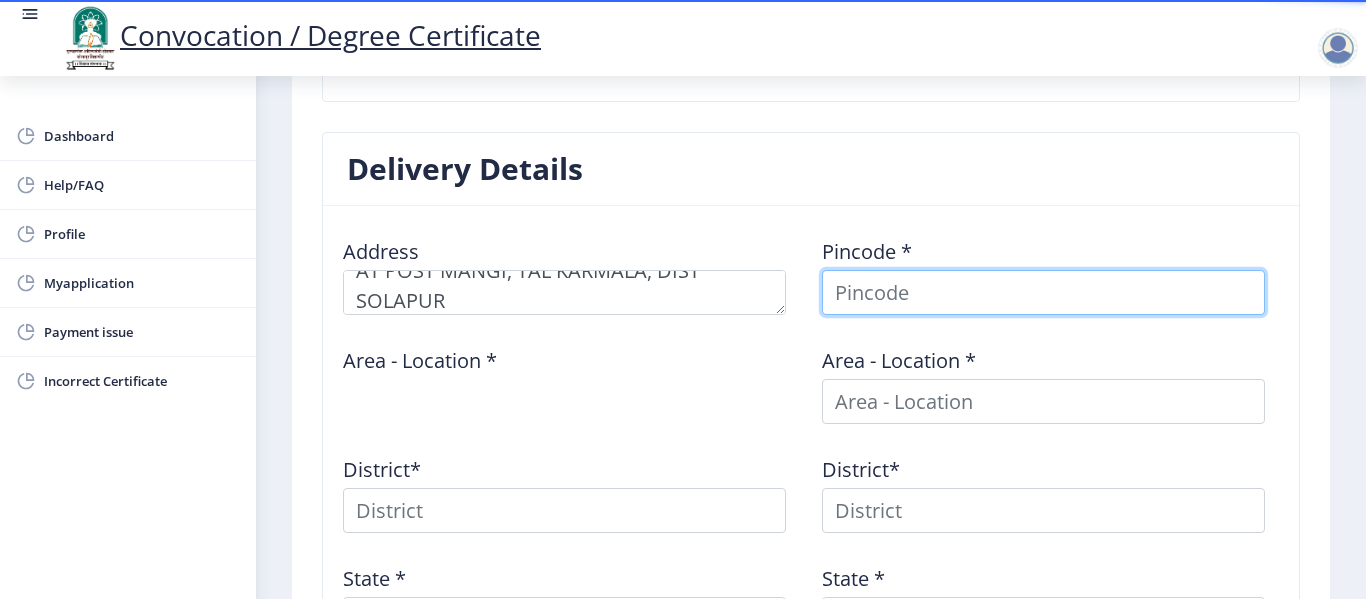 click at bounding box center (1043, 292) 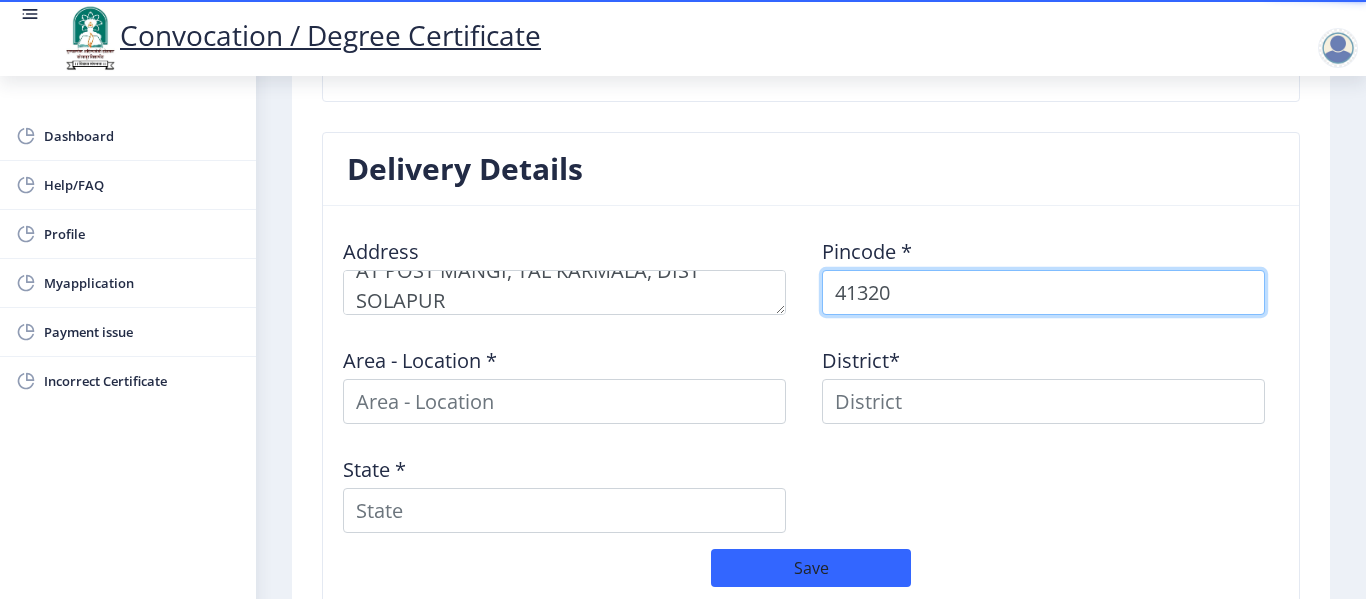 type on "413203" 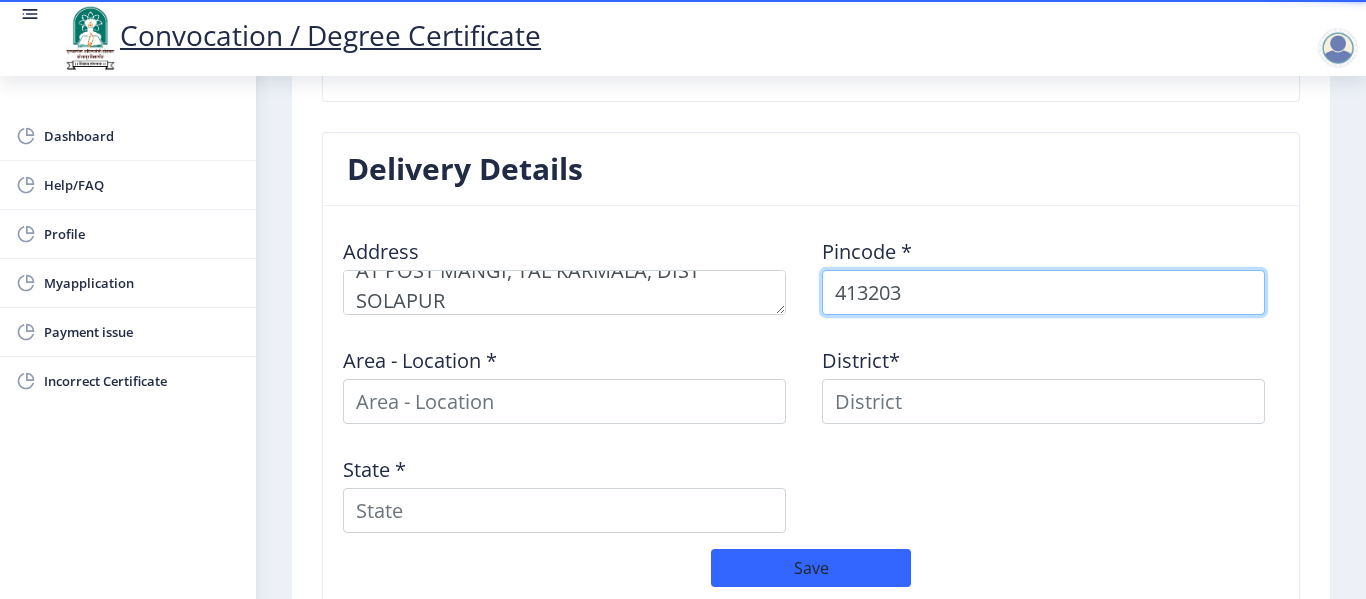select 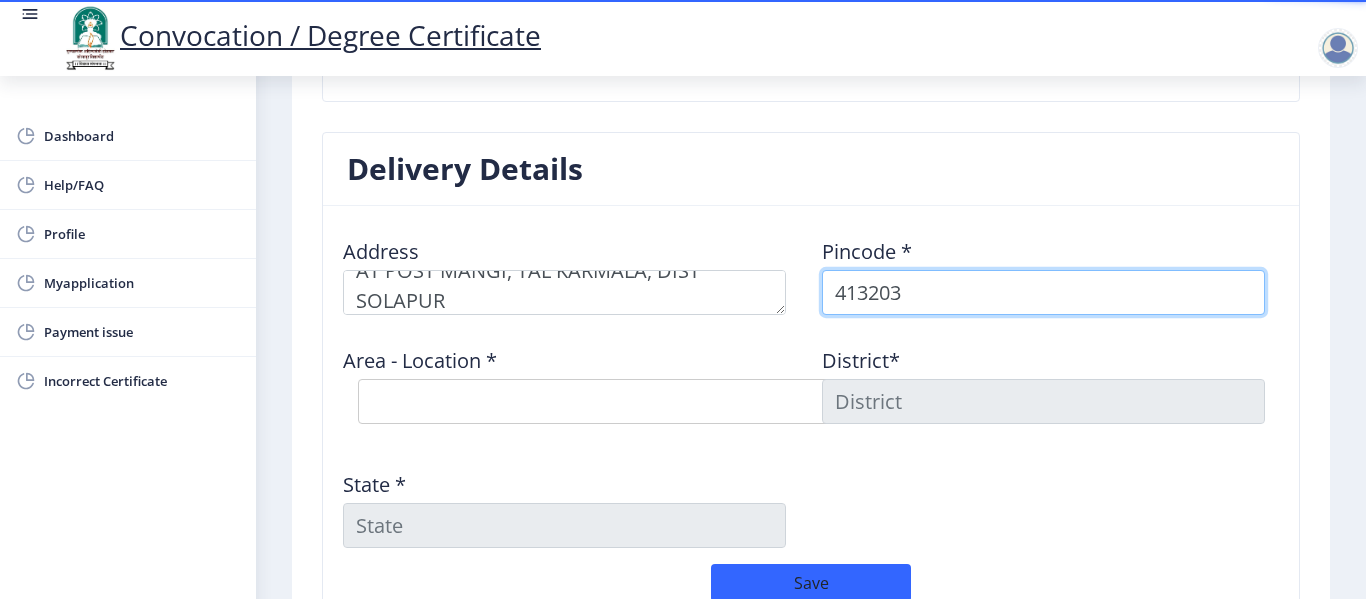 type on "413203" 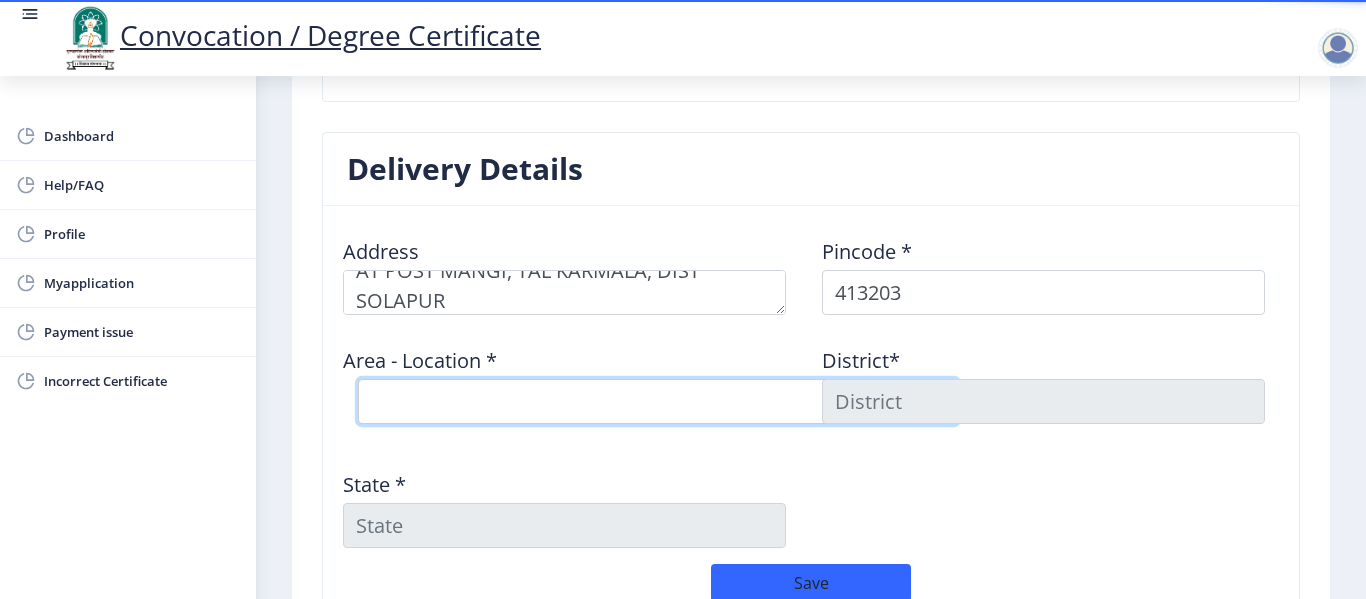 click on "Select Area Location [GEOGRAPHIC_DATA] [PERSON_NAME] B.O Borgaon (Kml) B.O Devlali B.O Gulsade B.O Jategaon B.O Jinti B.O Karanje B.O Karmala S.O Karmala Town ( [GEOGRAPHIC_DATA]) S.O Kolegaon ( E) [PERSON_NAME] B.O Kumbhargaon [PERSON_NAME] [PERSON_NAME] B.O Phisare [PERSON_NAME] [PERSON_NAME] B.O Raogaon B.O Sawadi B.O Takli [PERSON_NAME] Veet [PERSON_NAME] B.O" at bounding box center (658, 401) 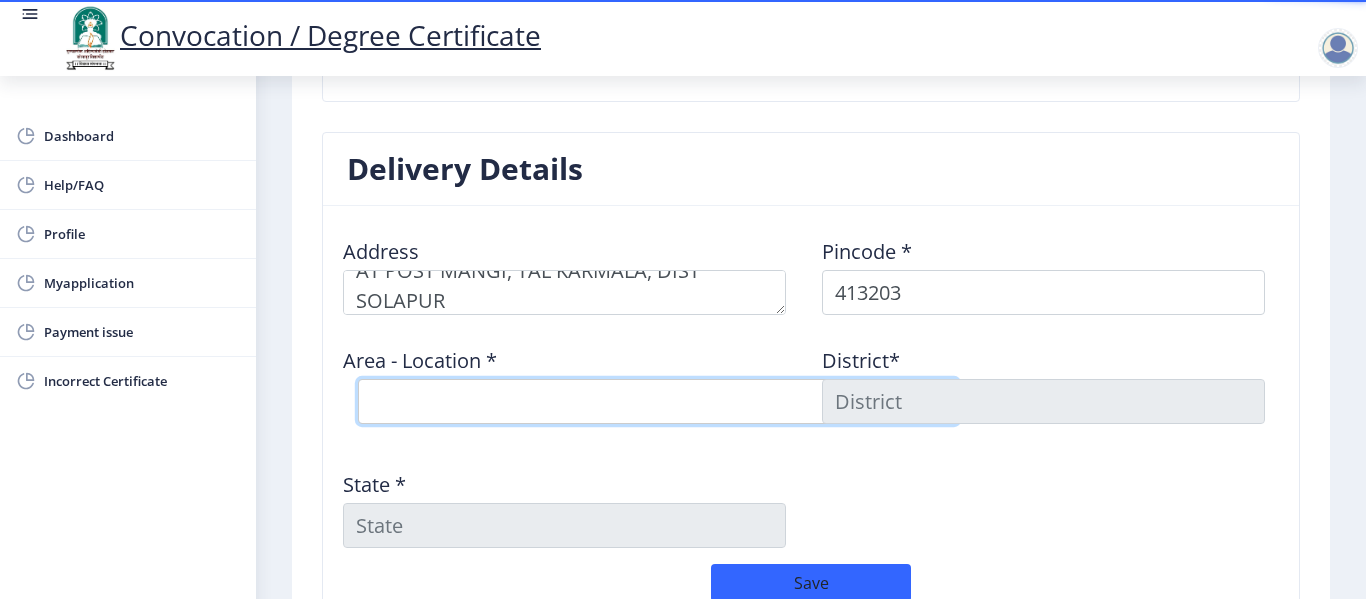 select on "14: Object" 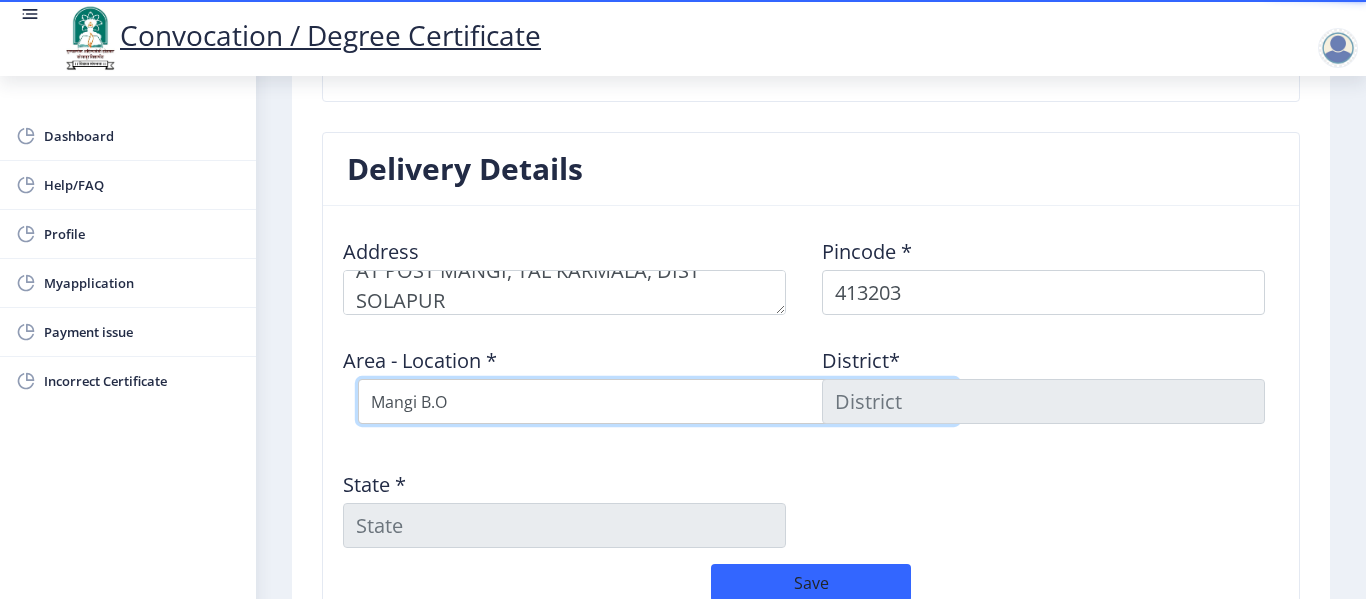 click on "Select Area Location [GEOGRAPHIC_DATA] [PERSON_NAME] B.O Borgaon (Kml) B.O Devlali B.O Gulsade B.O Jategaon B.O Jinti B.O Karanje B.O Karmala S.O Karmala Town ( [GEOGRAPHIC_DATA]) S.O Kolegaon ( E) [PERSON_NAME] B.O Kumbhargaon [PERSON_NAME] [PERSON_NAME] B.O Phisare [PERSON_NAME] [PERSON_NAME] B.O Raogaon B.O Sawadi B.O Takli [PERSON_NAME] Veet [PERSON_NAME] B.O" at bounding box center [658, 401] 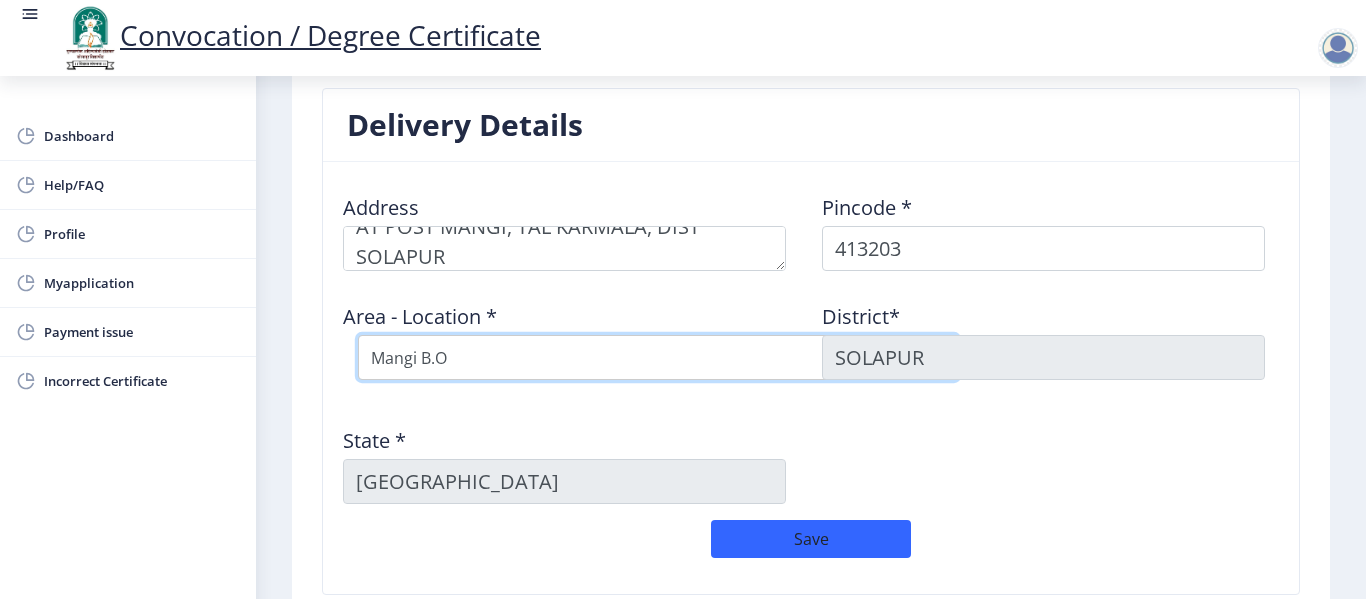 scroll, scrollTop: 747, scrollLeft: 0, axis: vertical 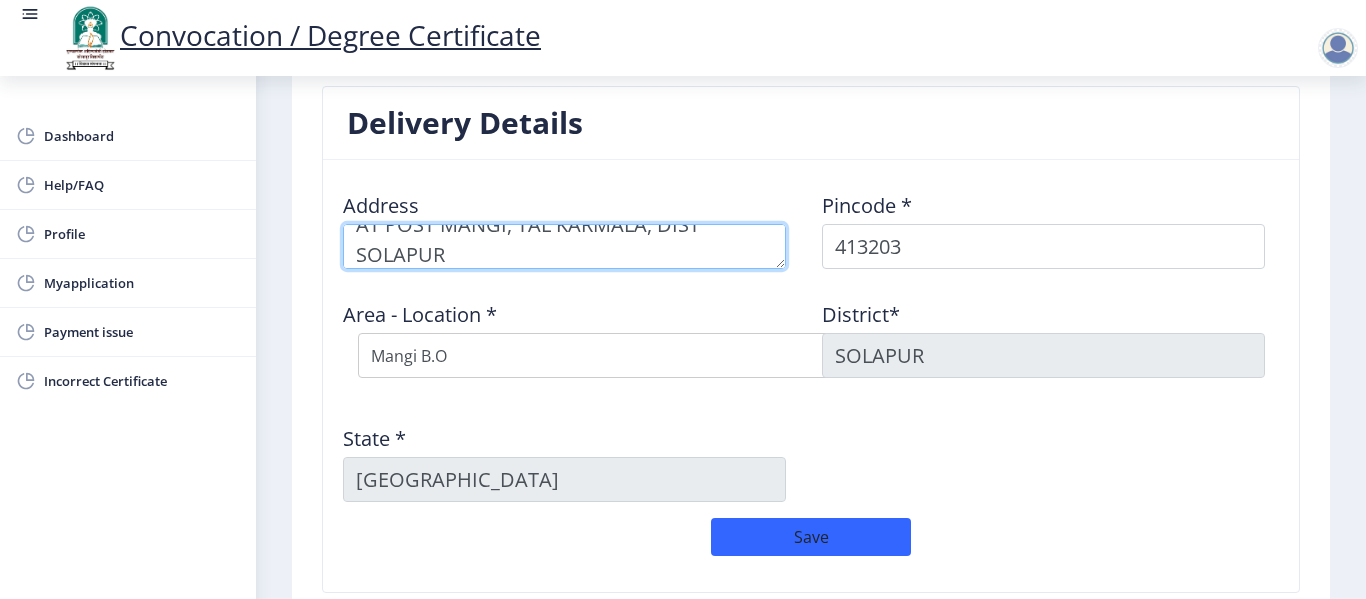 click at bounding box center [564, 246] 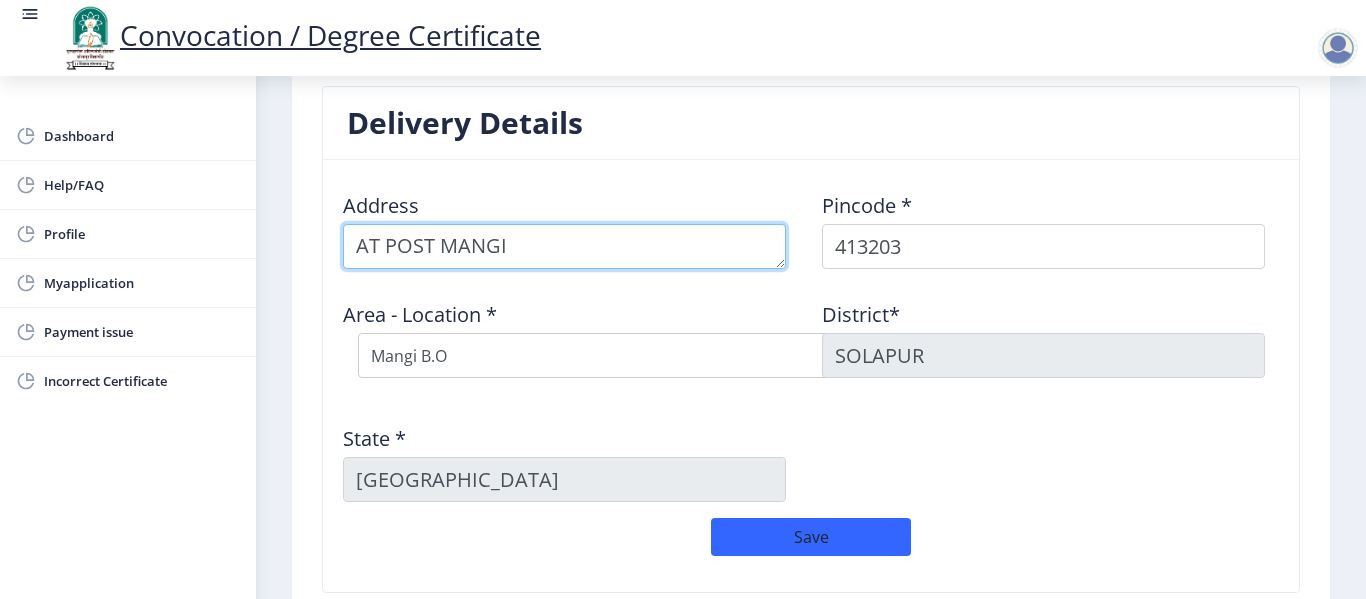 scroll, scrollTop: 0, scrollLeft: 0, axis: both 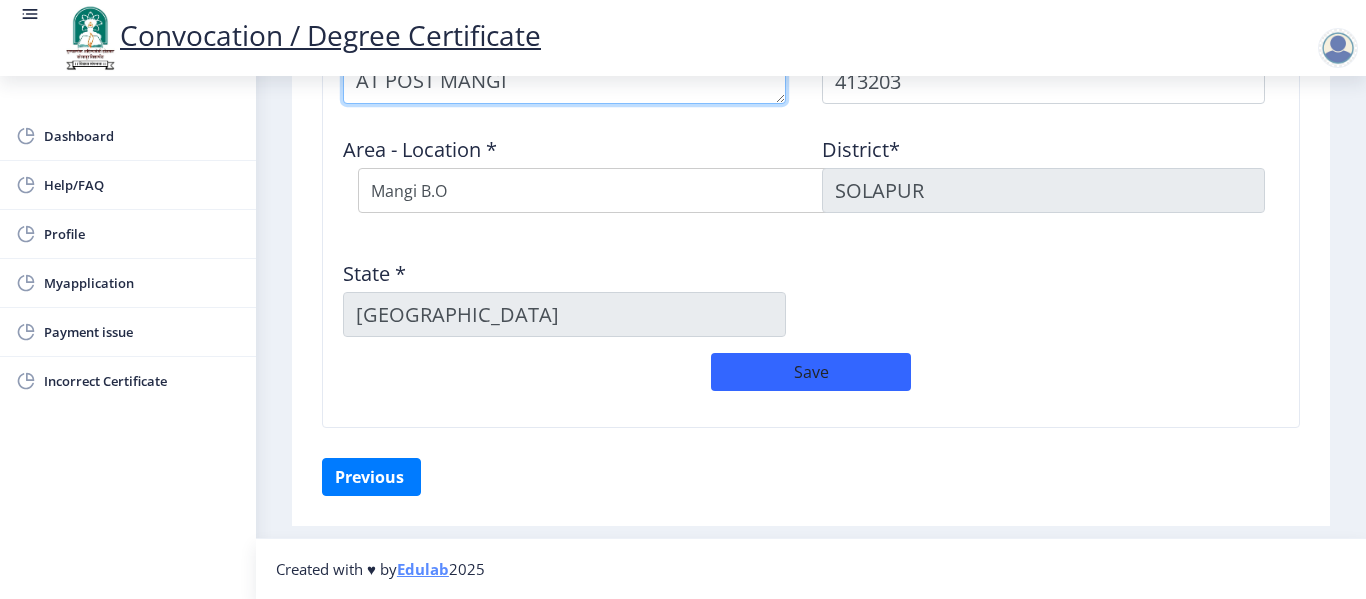 type on "AT POST MANGI" 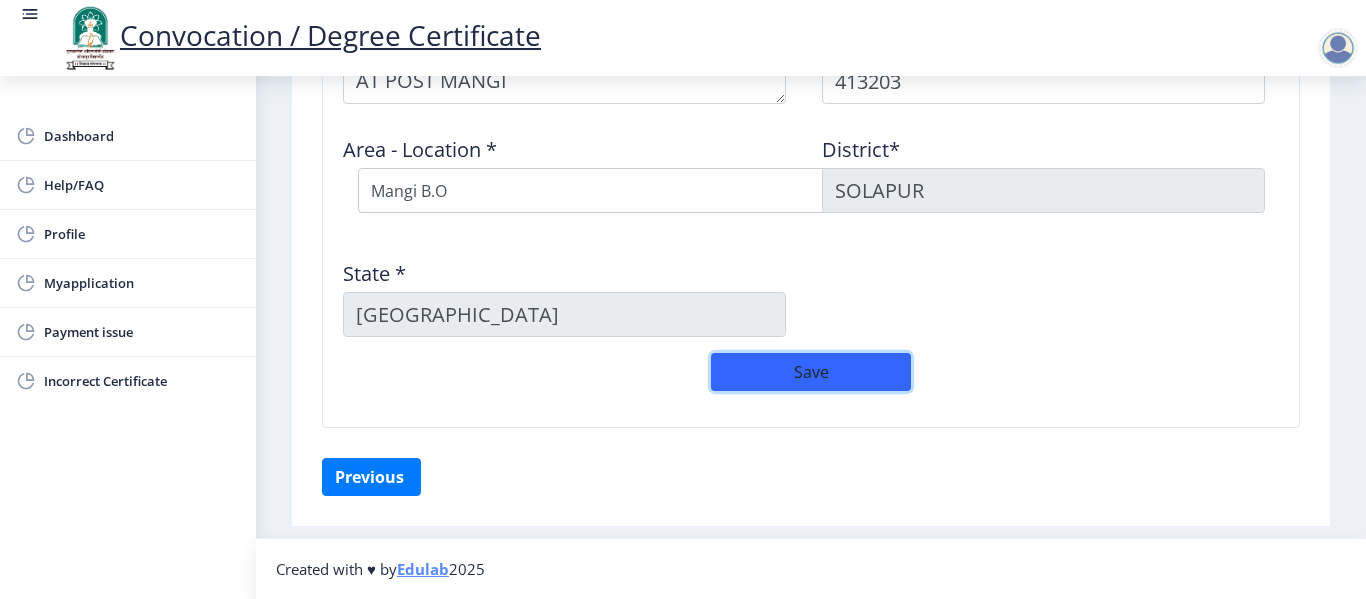 click on "Save" 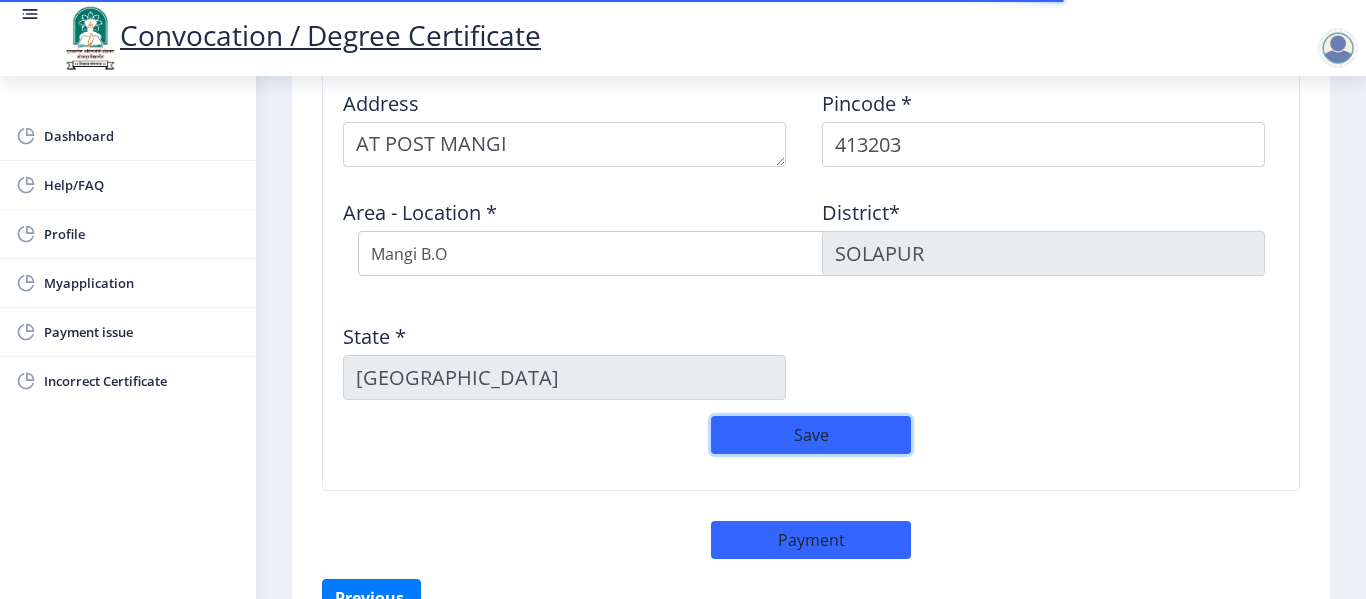 scroll, scrollTop: 970, scrollLeft: 0, axis: vertical 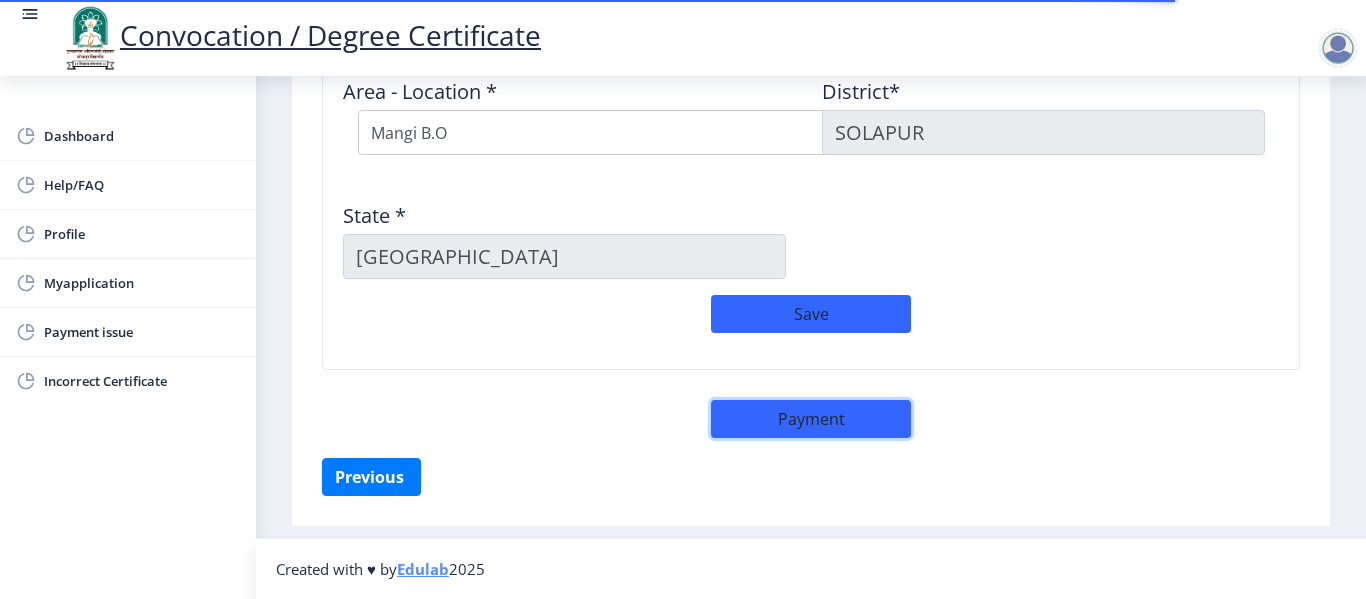 click on "Payment" 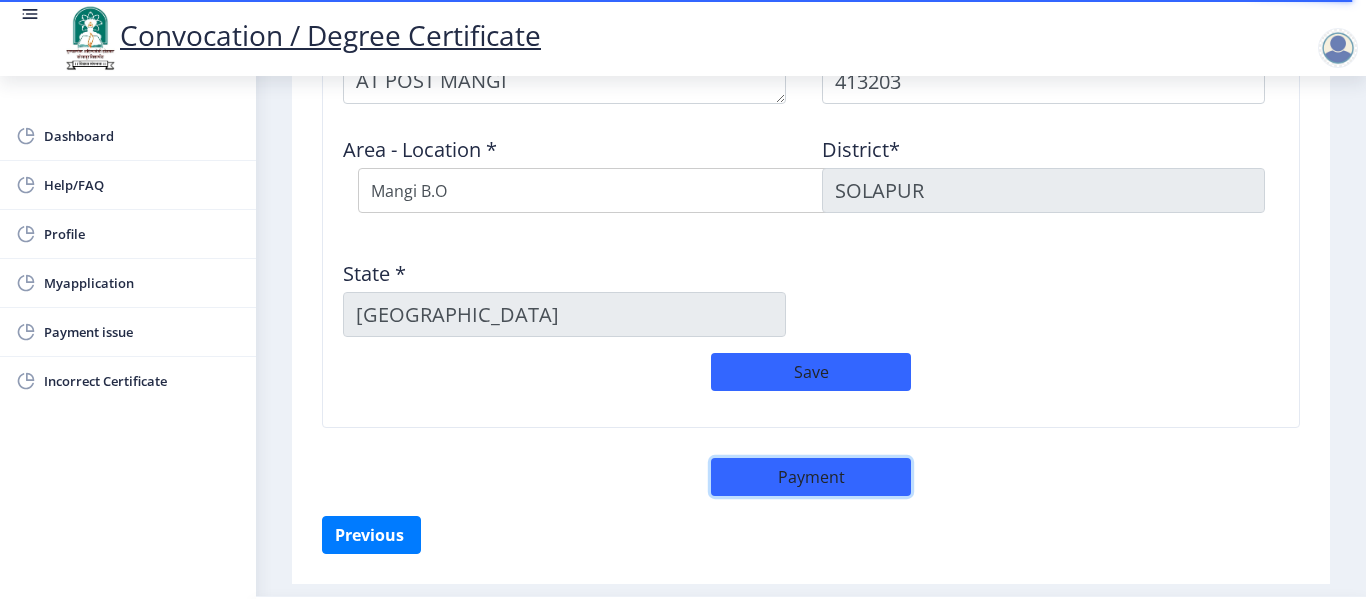 scroll, scrollTop: 970, scrollLeft: 0, axis: vertical 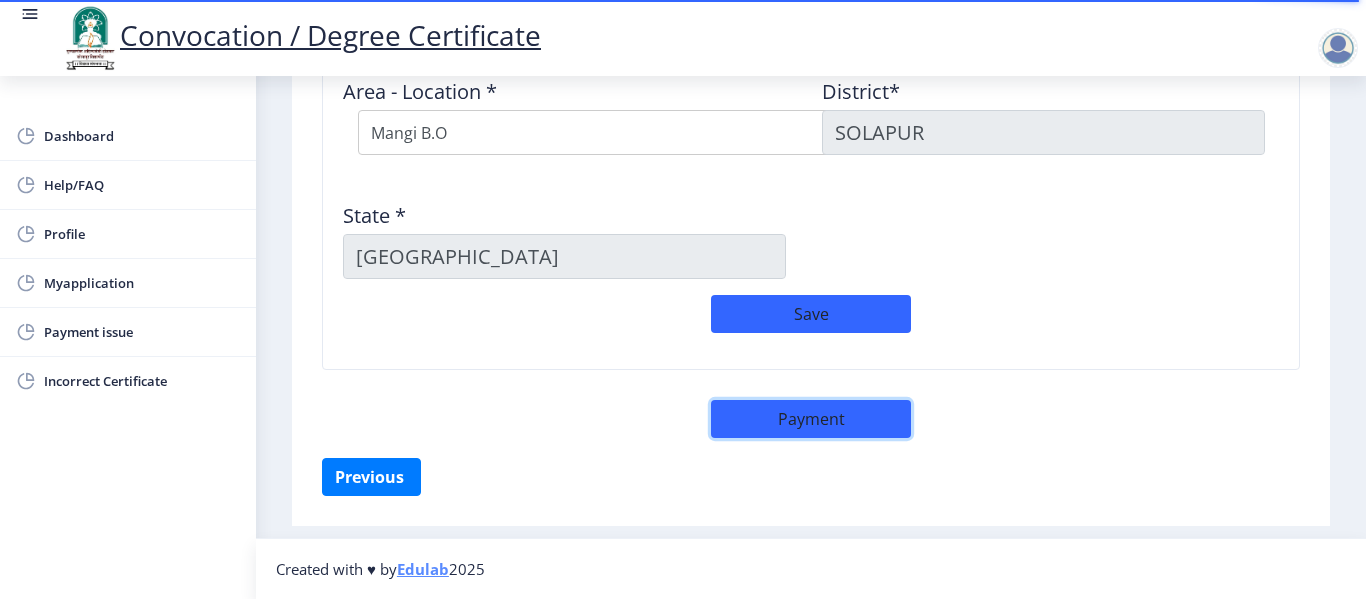 click on "Payment" 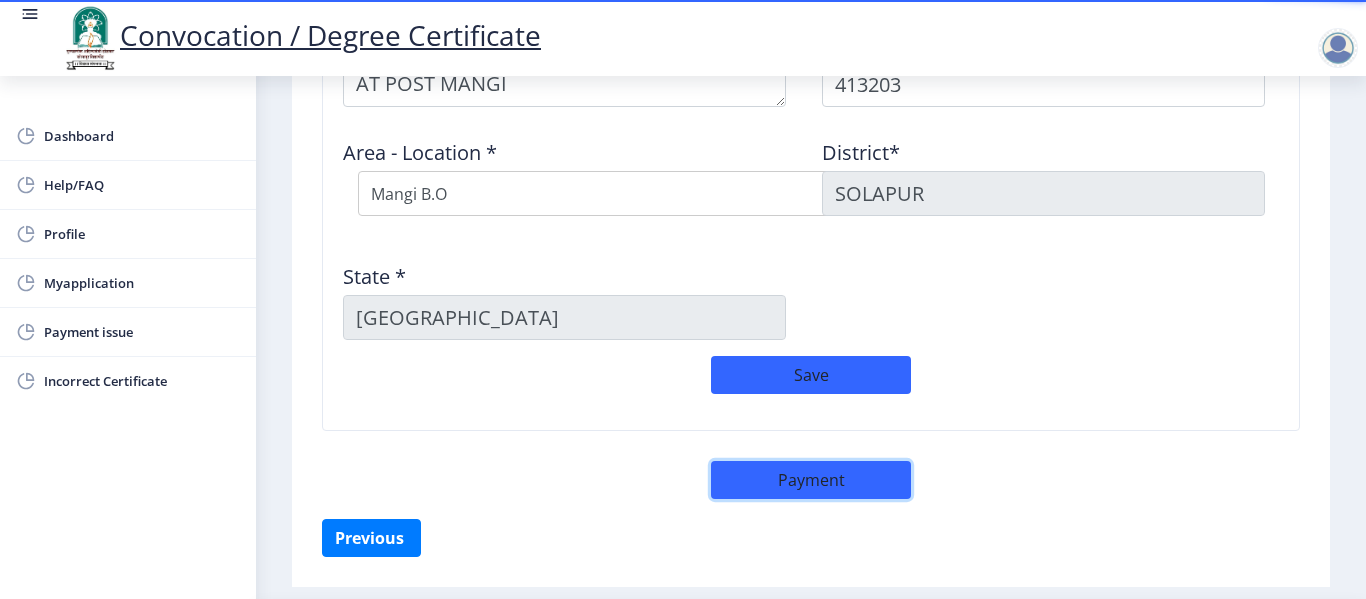 scroll, scrollTop: 910, scrollLeft: 0, axis: vertical 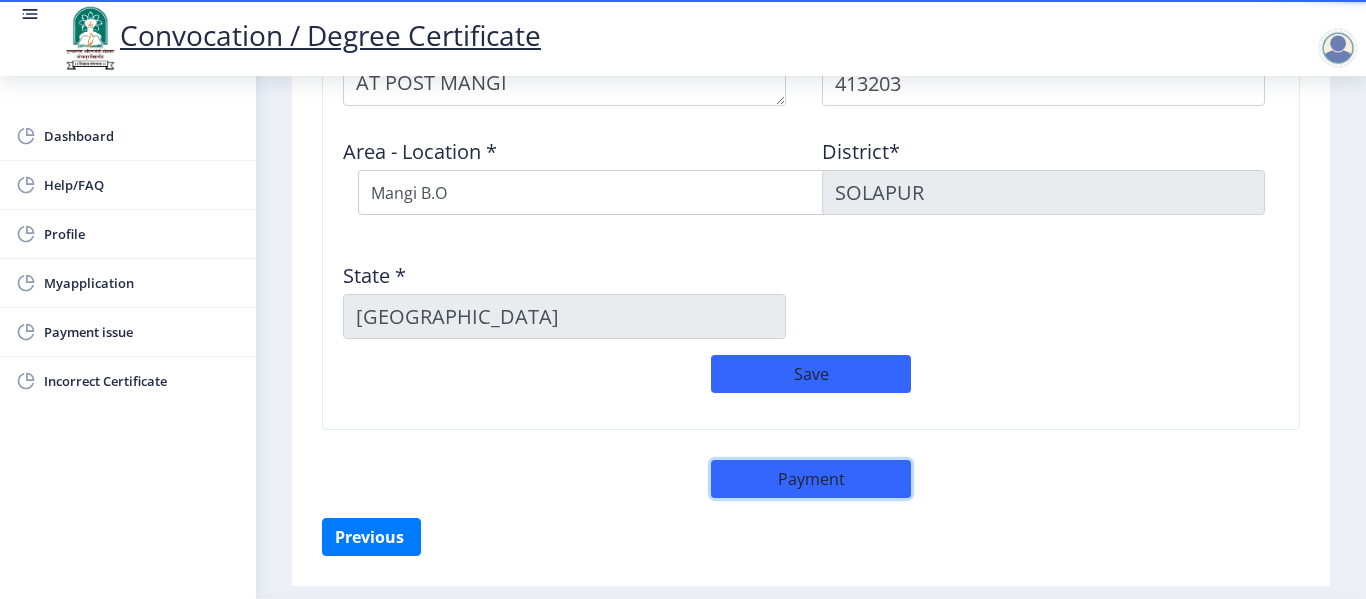 click on "Payment" 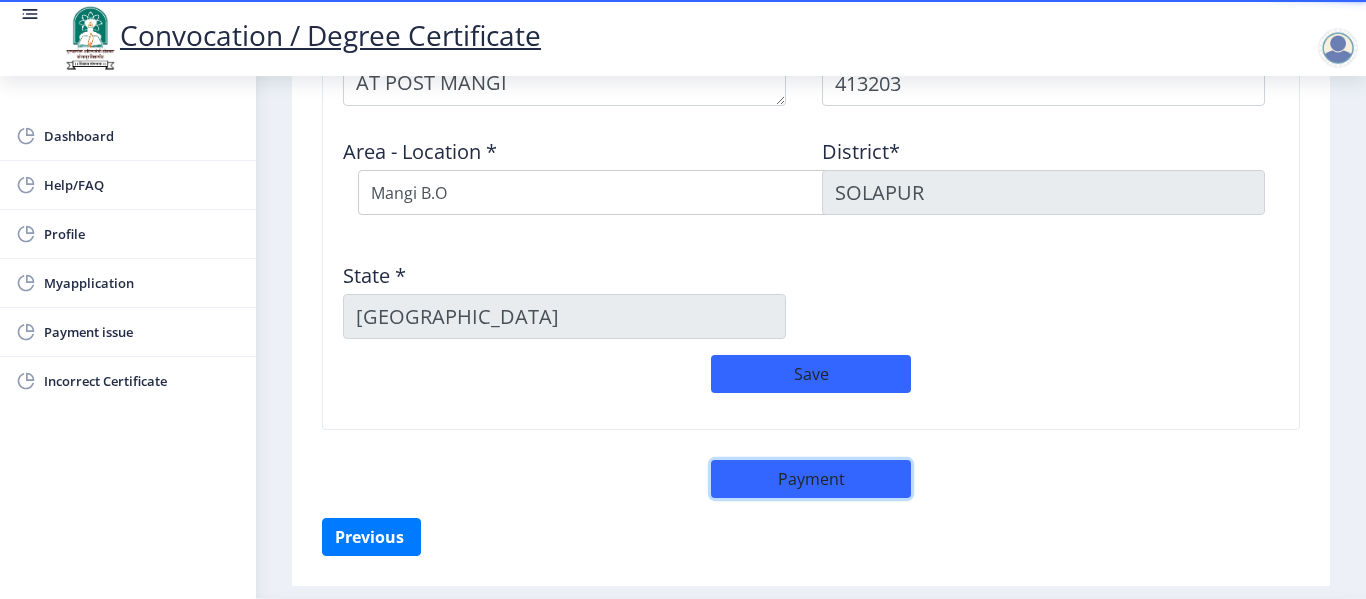 click on "Payment" 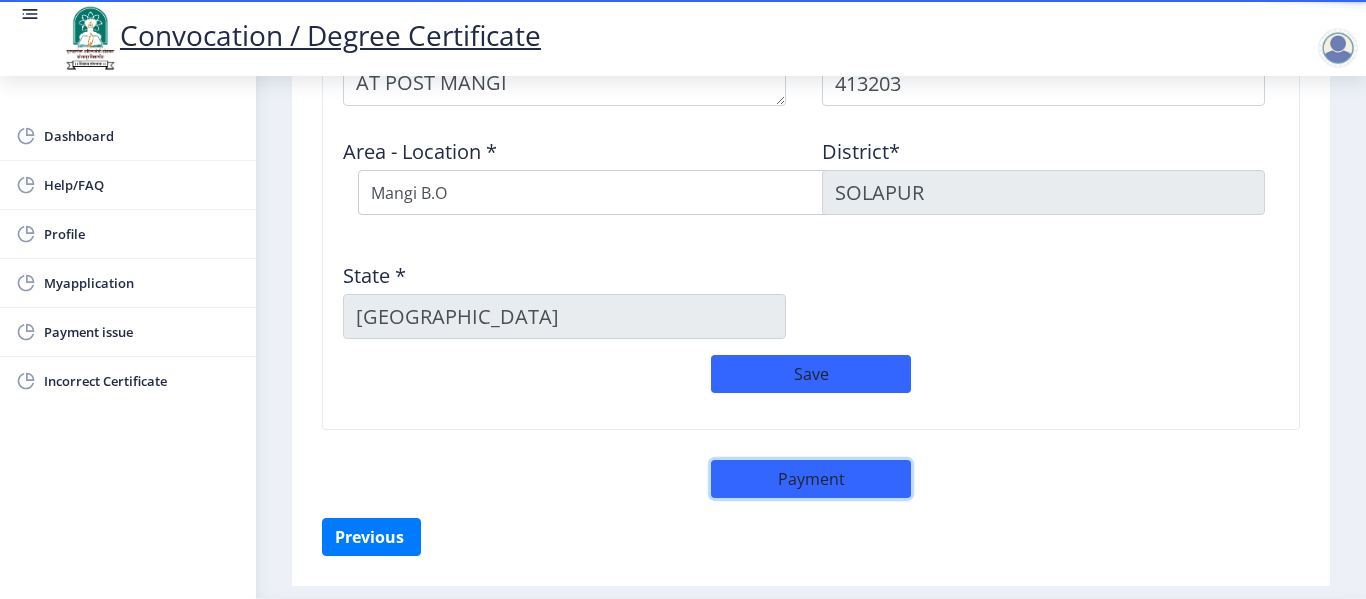 click on "Payment" 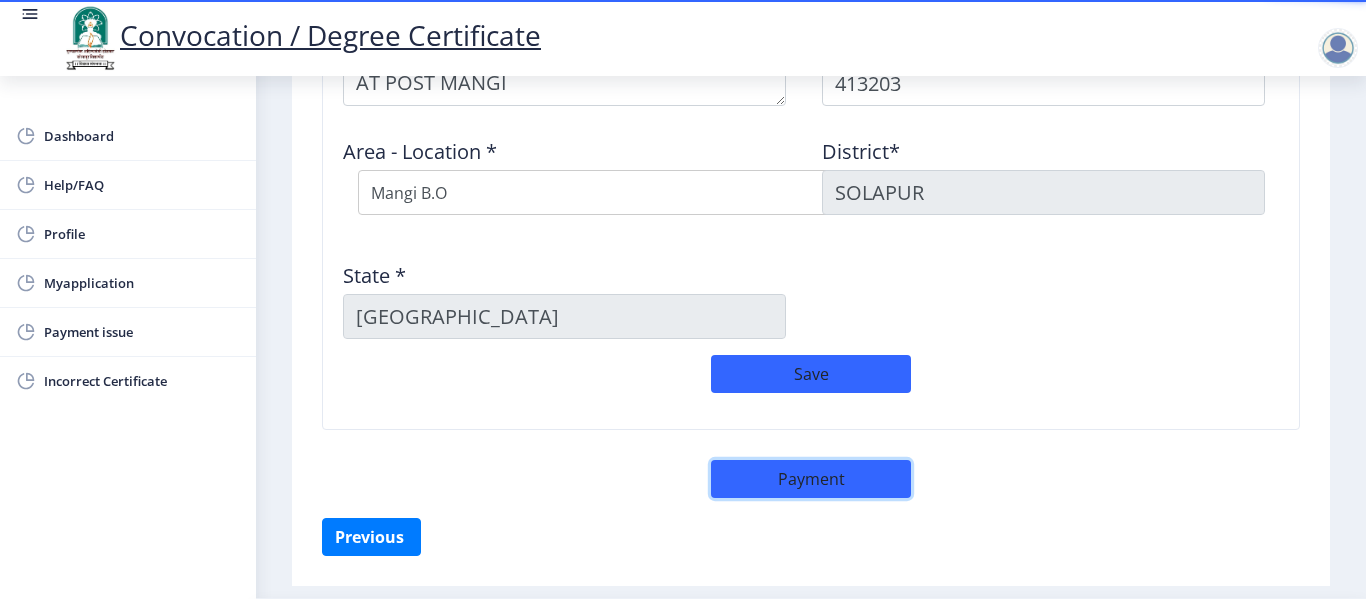 click on "Payment" 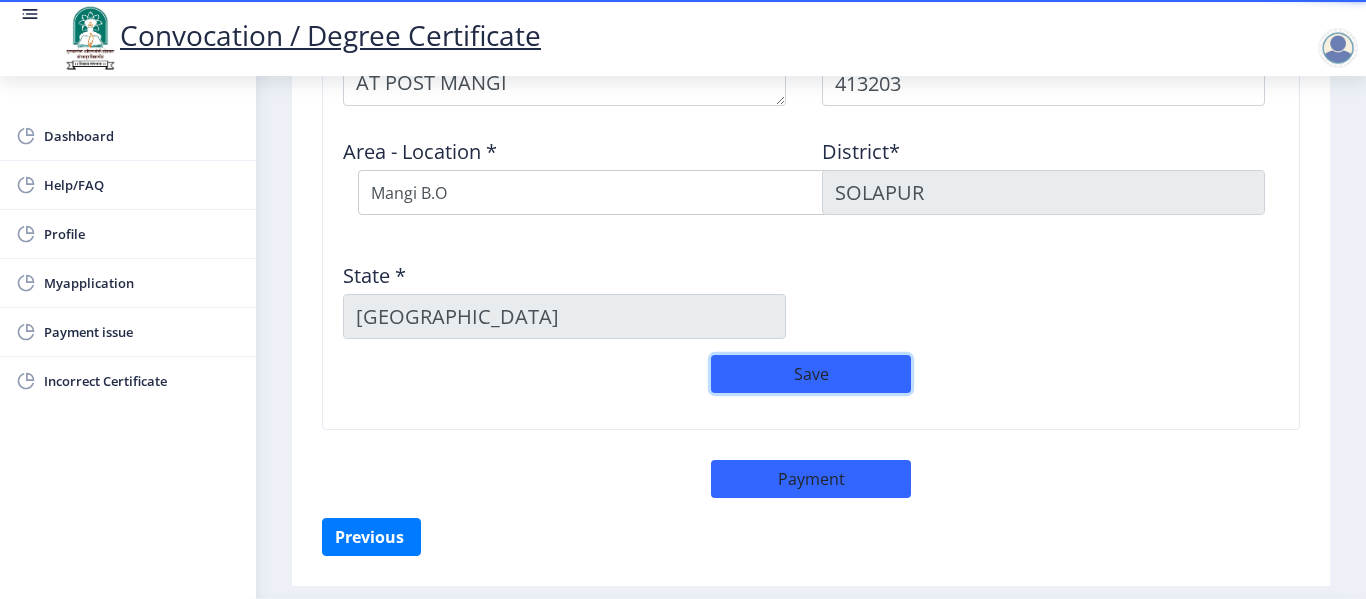 click on "Save" 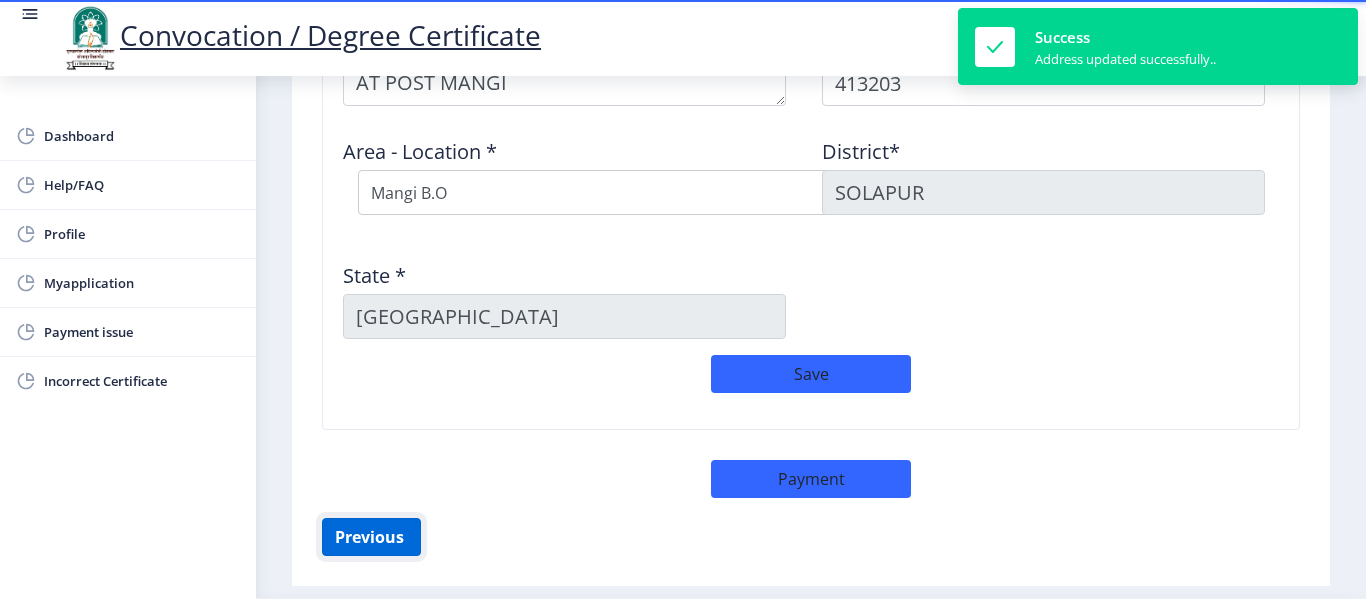 click on "Previous ‍" 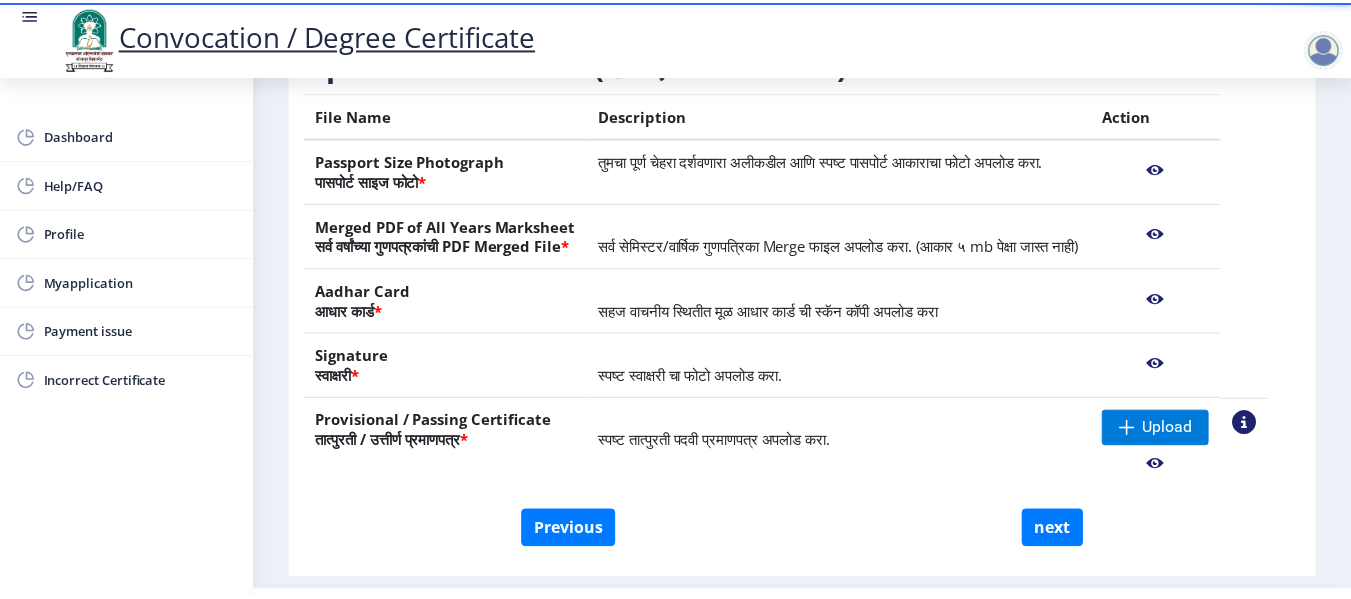 scroll, scrollTop: 351, scrollLeft: 0, axis: vertical 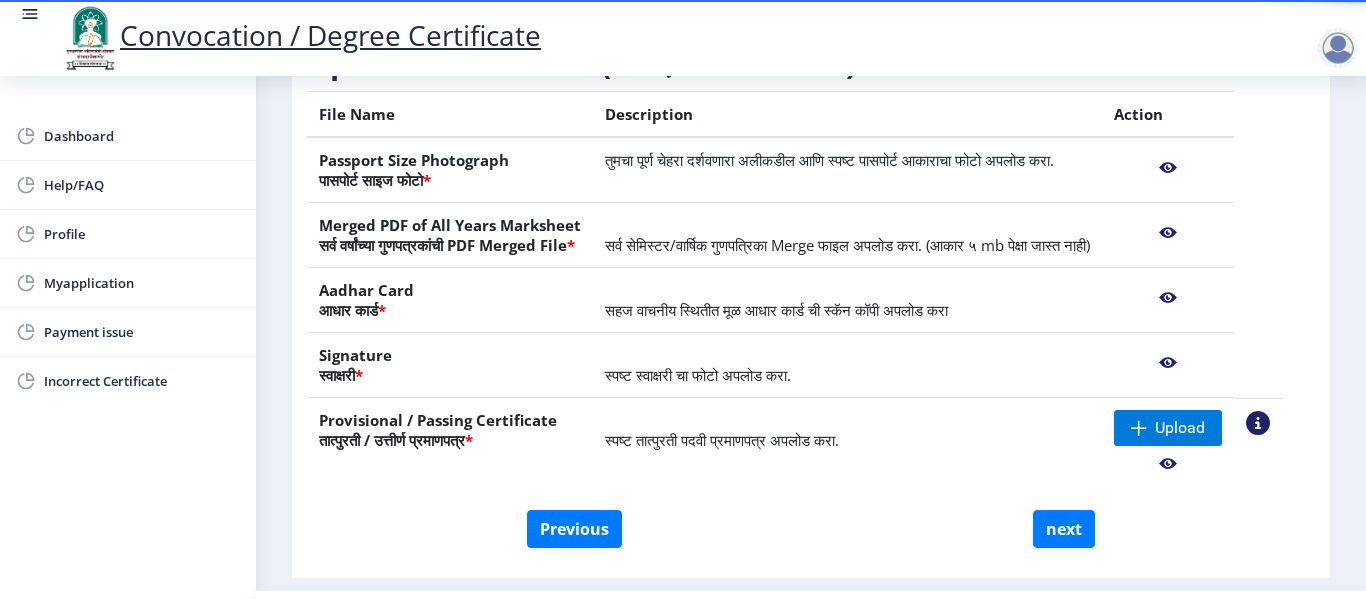 click 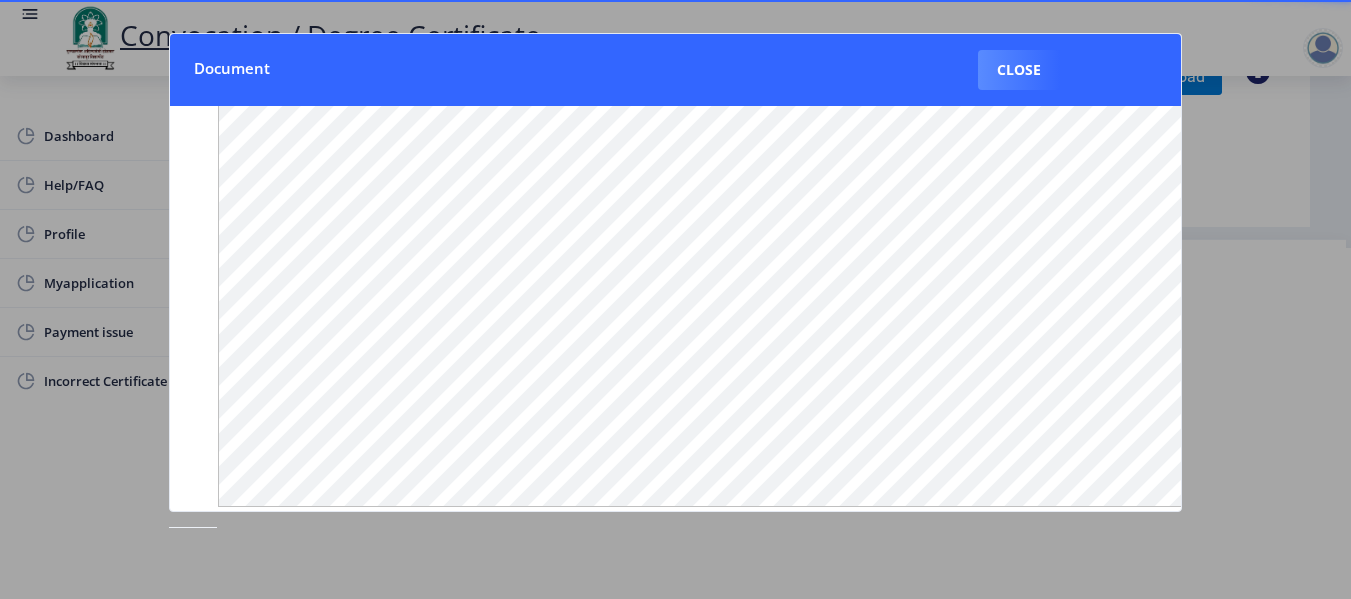 scroll, scrollTop: 336, scrollLeft: 0, axis: vertical 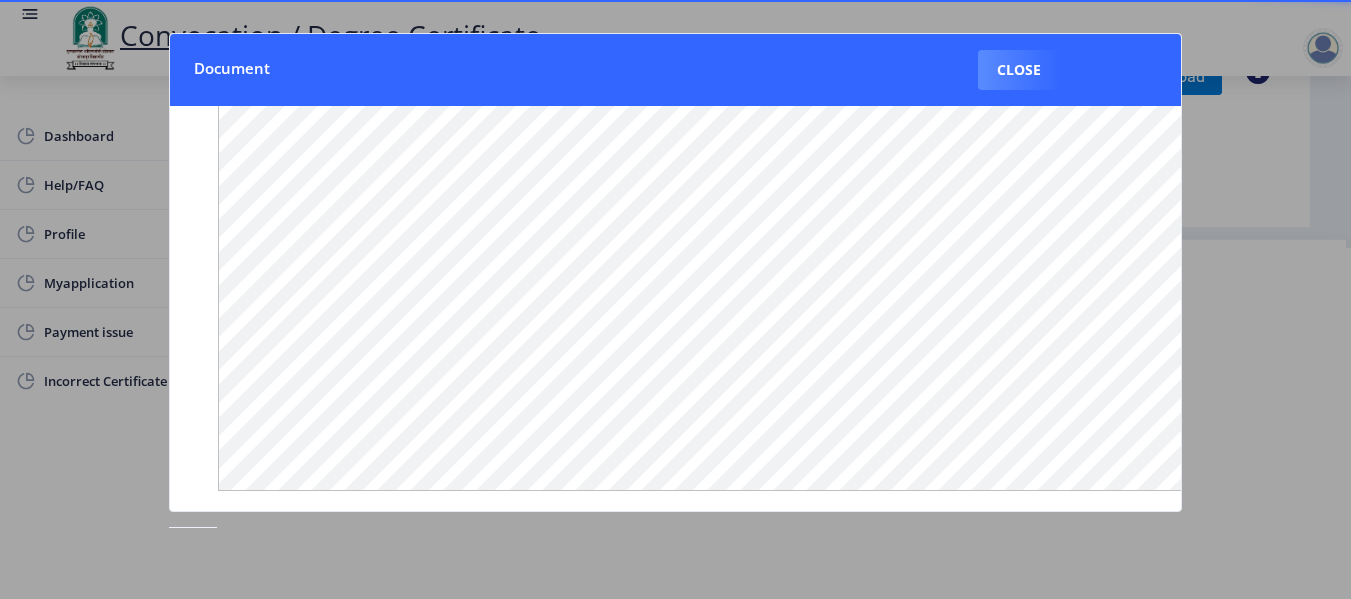 click 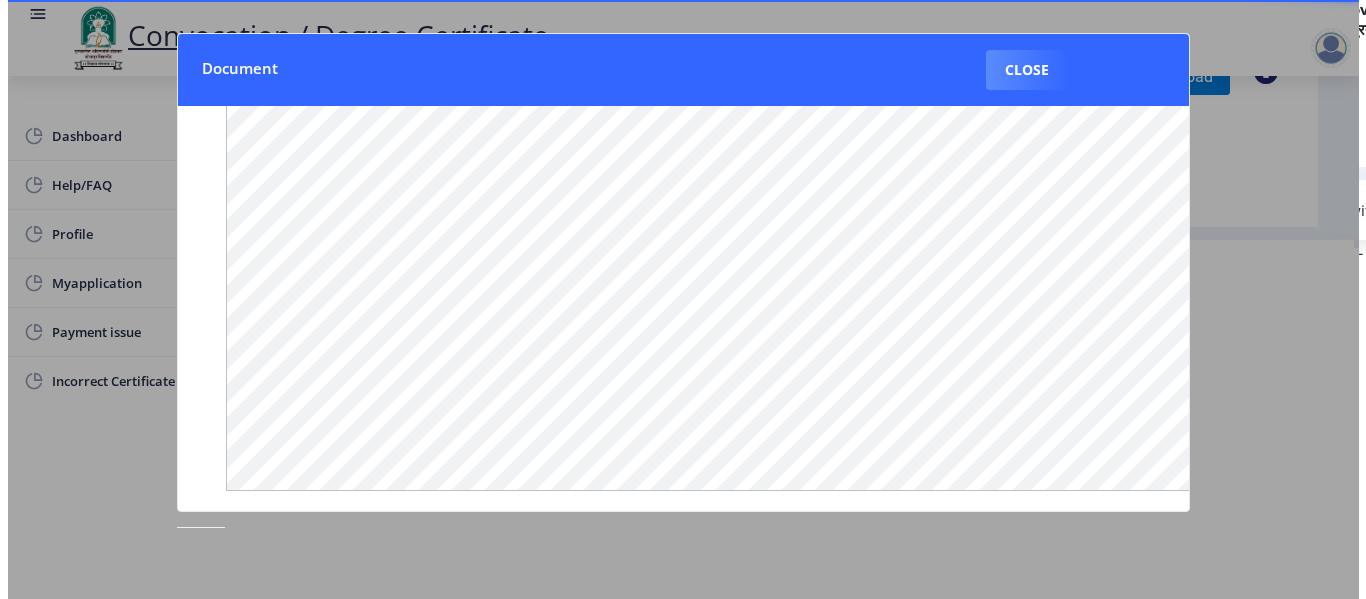scroll, scrollTop: 215, scrollLeft: 0, axis: vertical 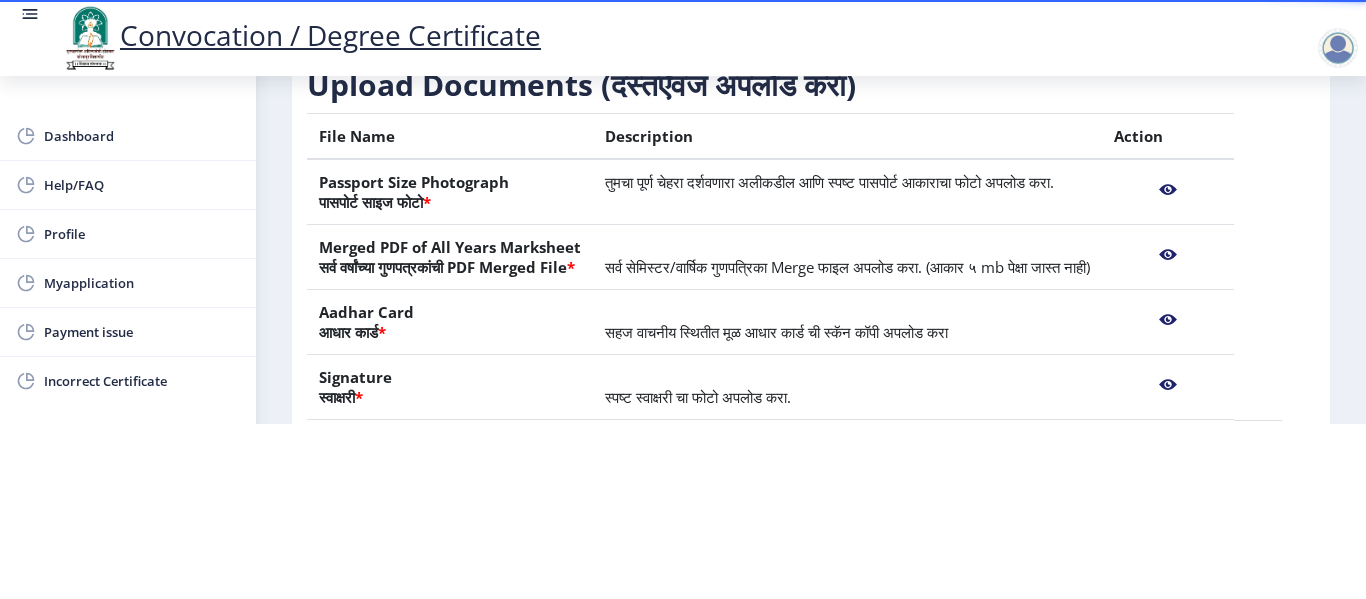 click 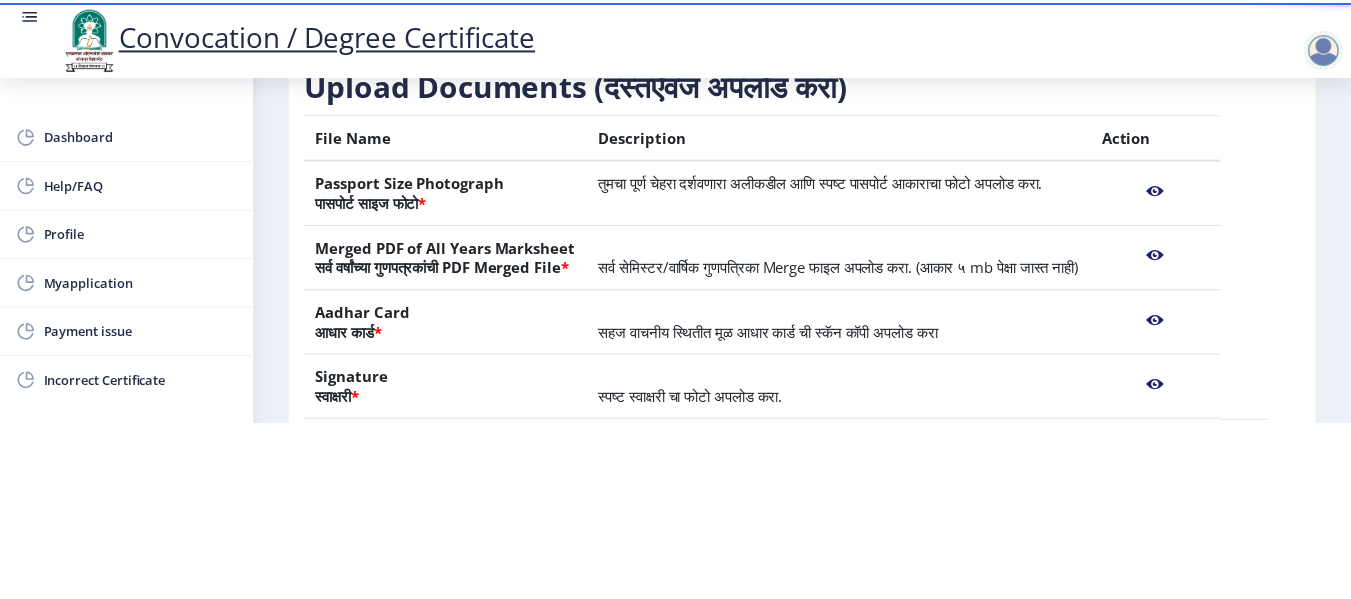 scroll, scrollTop: 0, scrollLeft: 0, axis: both 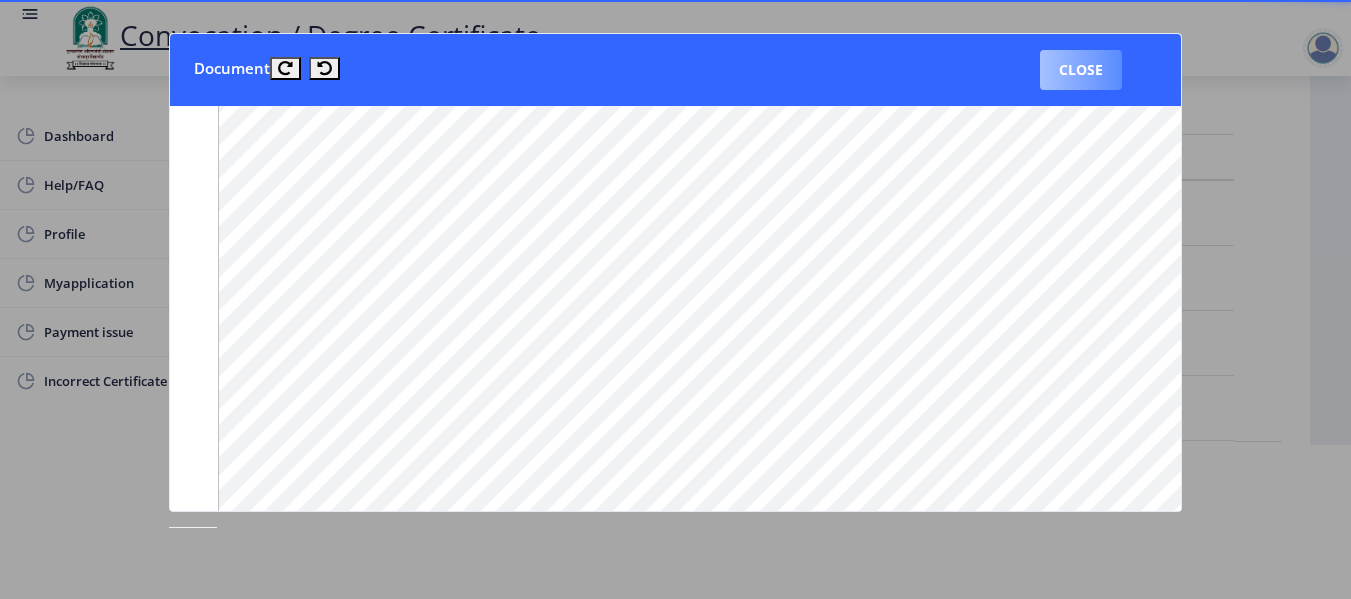 click on "Close" at bounding box center [1081, 70] 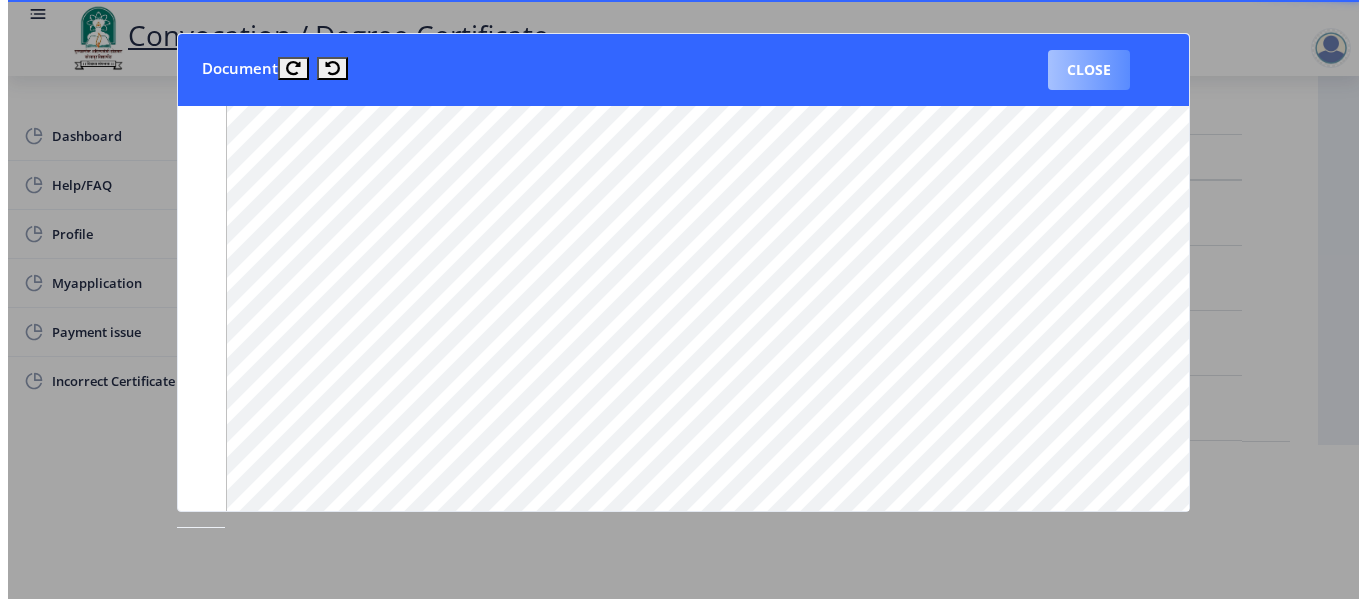 scroll, scrollTop: 154, scrollLeft: 0, axis: vertical 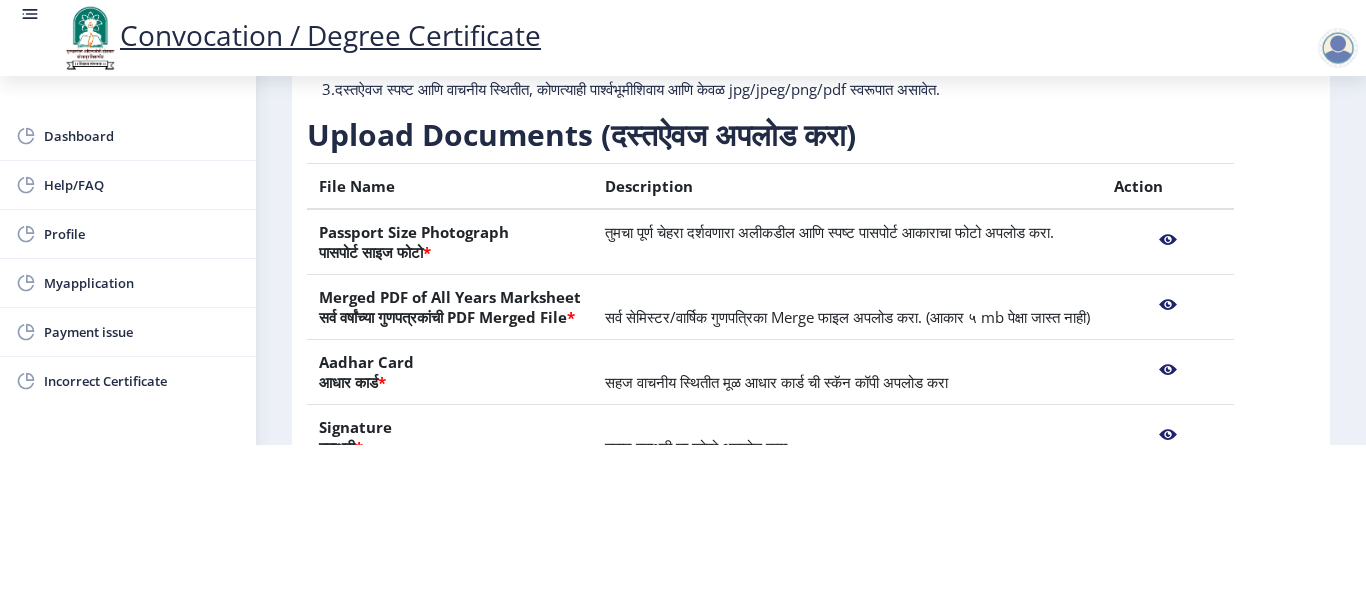 click 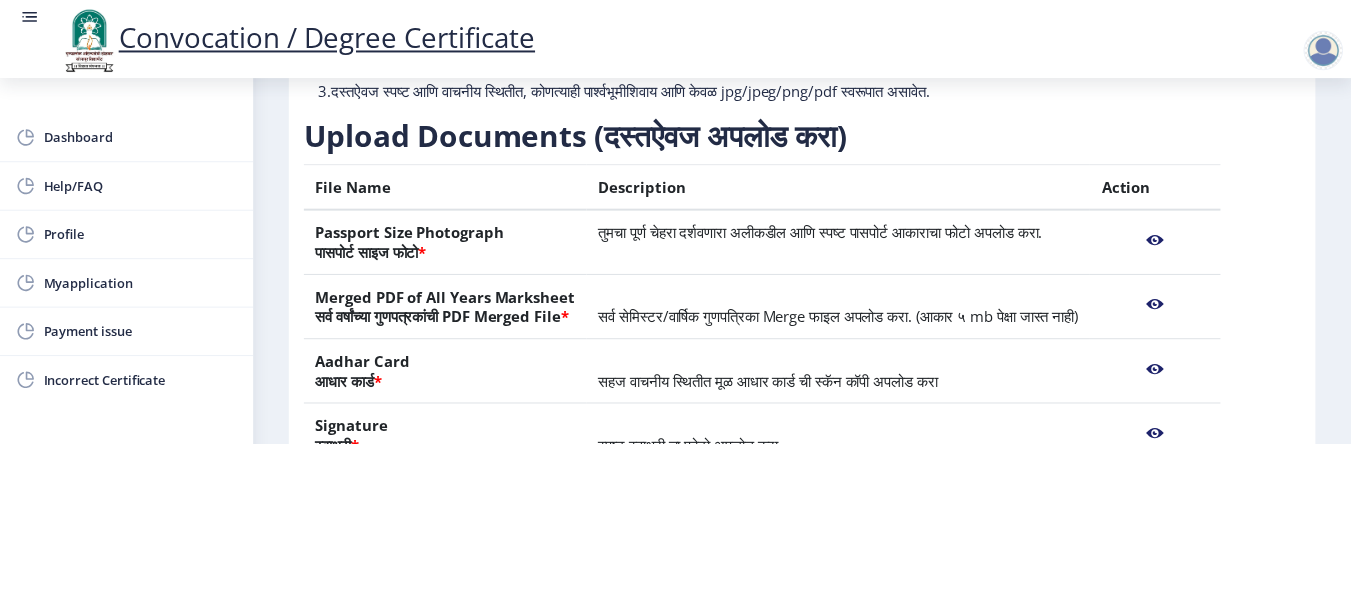 scroll, scrollTop: 0, scrollLeft: 0, axis: both 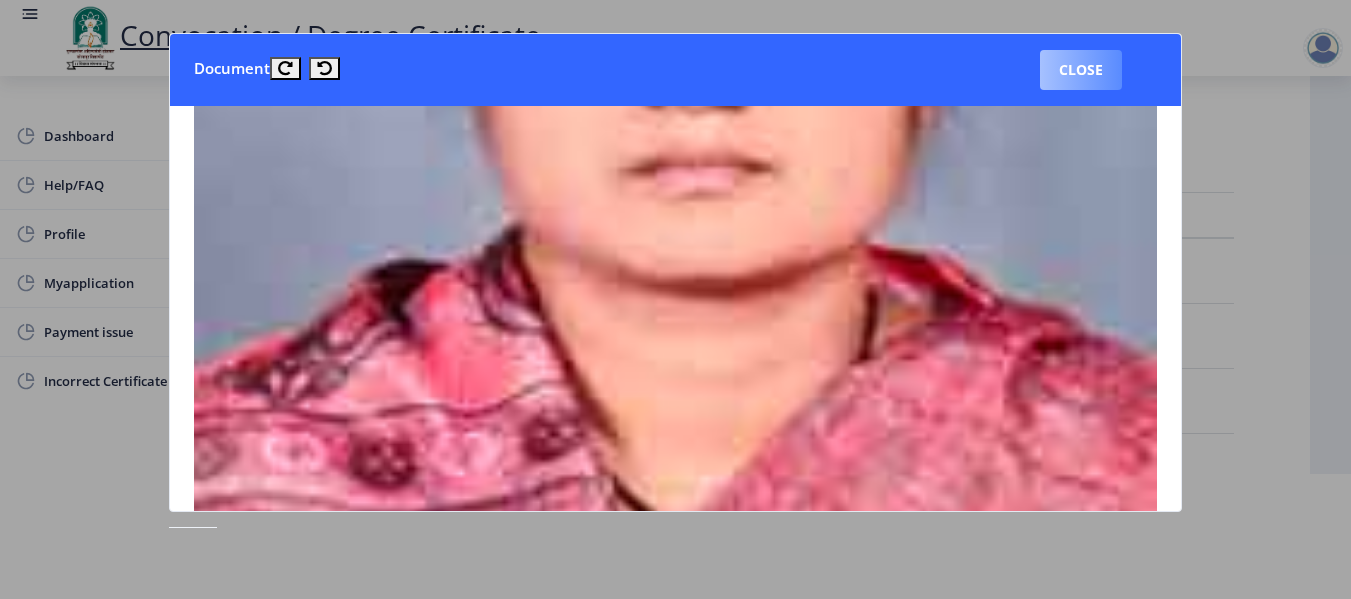 click on "Close" at bounding box center (1081, 70) 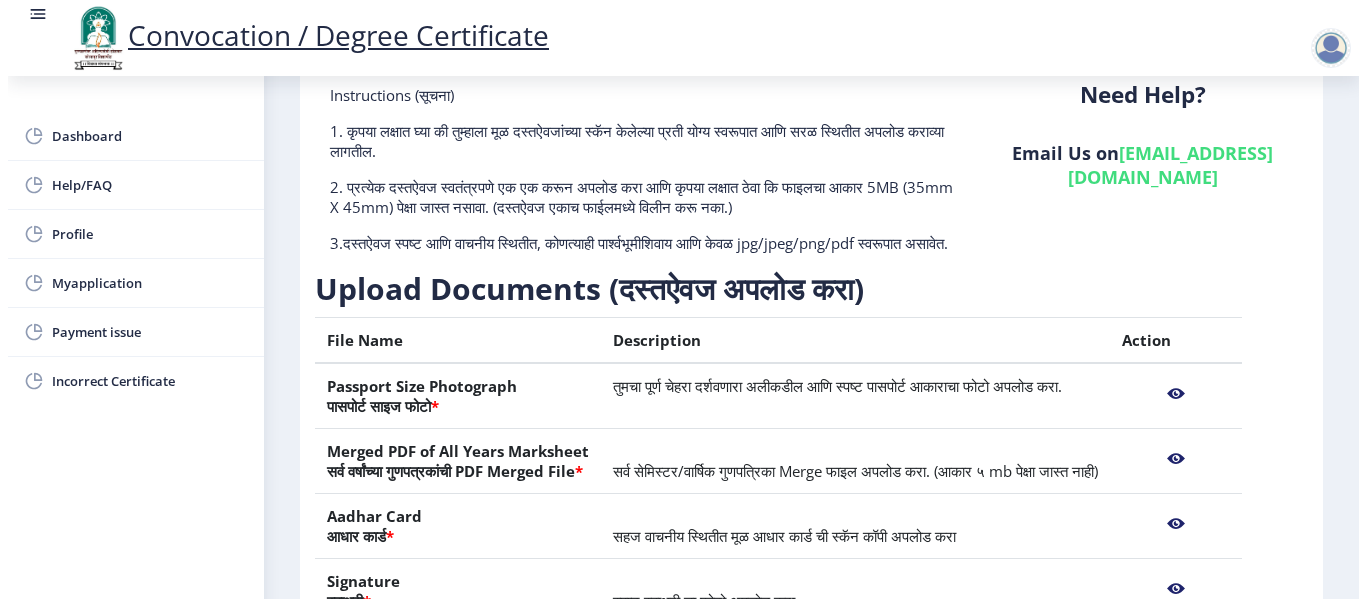 scroll, scrollTop: 125, scrollLeft: 0, axis: vertical 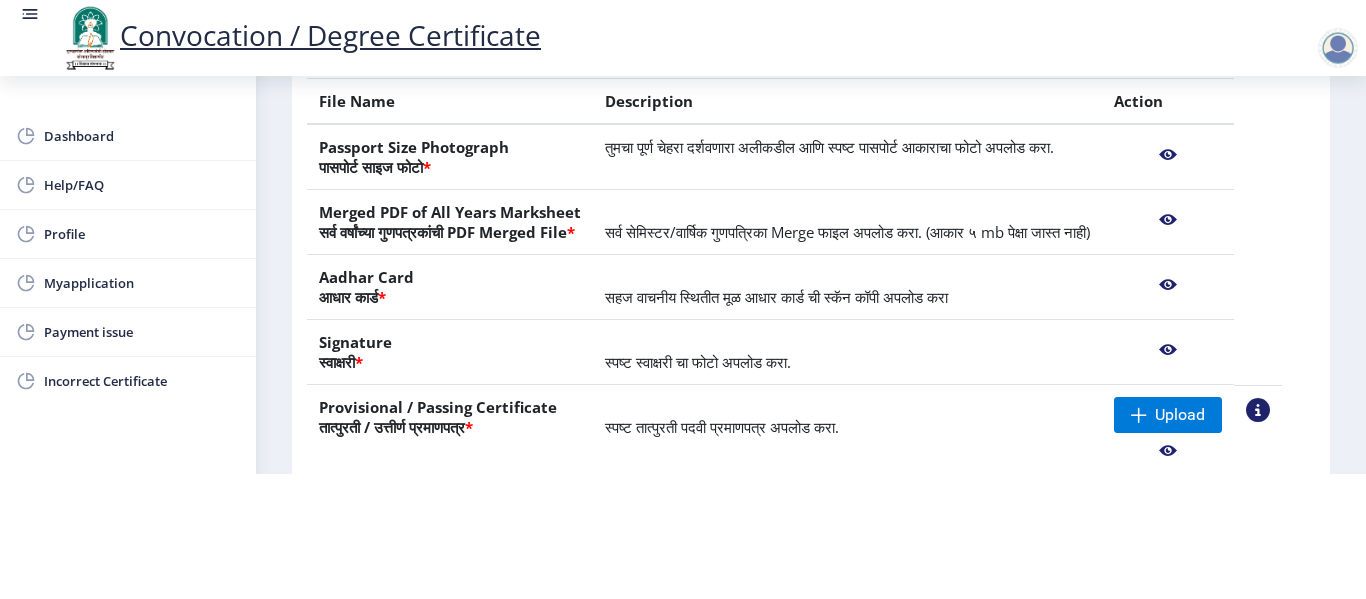 click 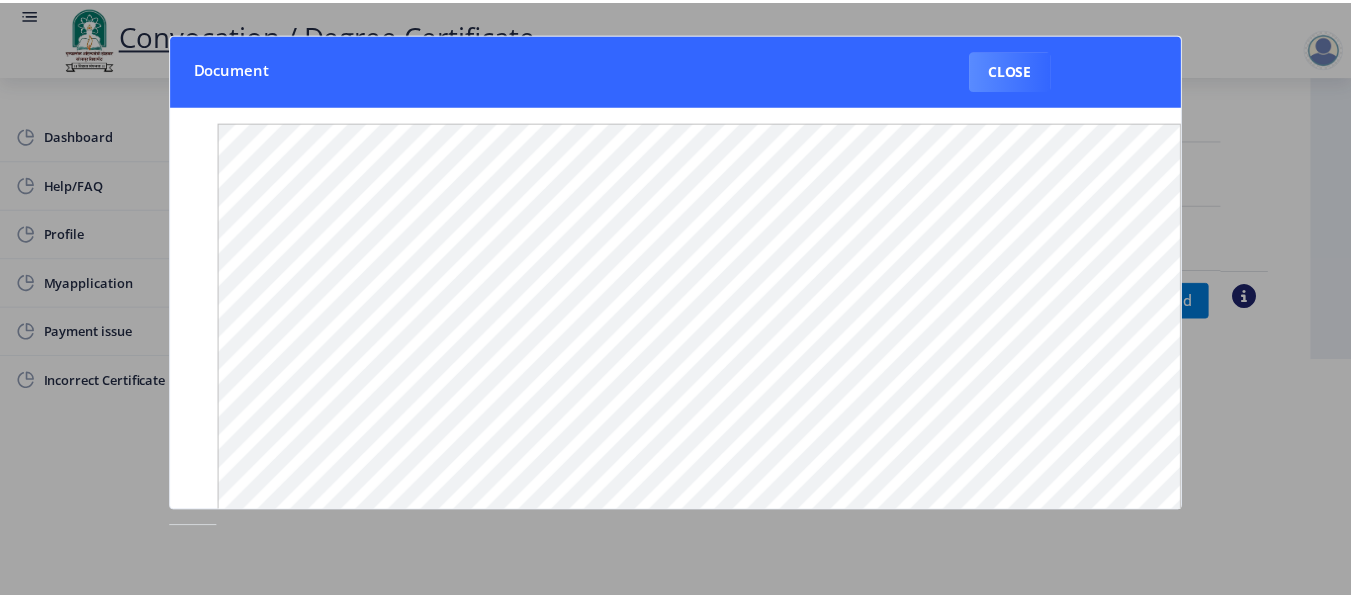 scroll, scrollTop: 0, scrollLeft: 0, axis: both 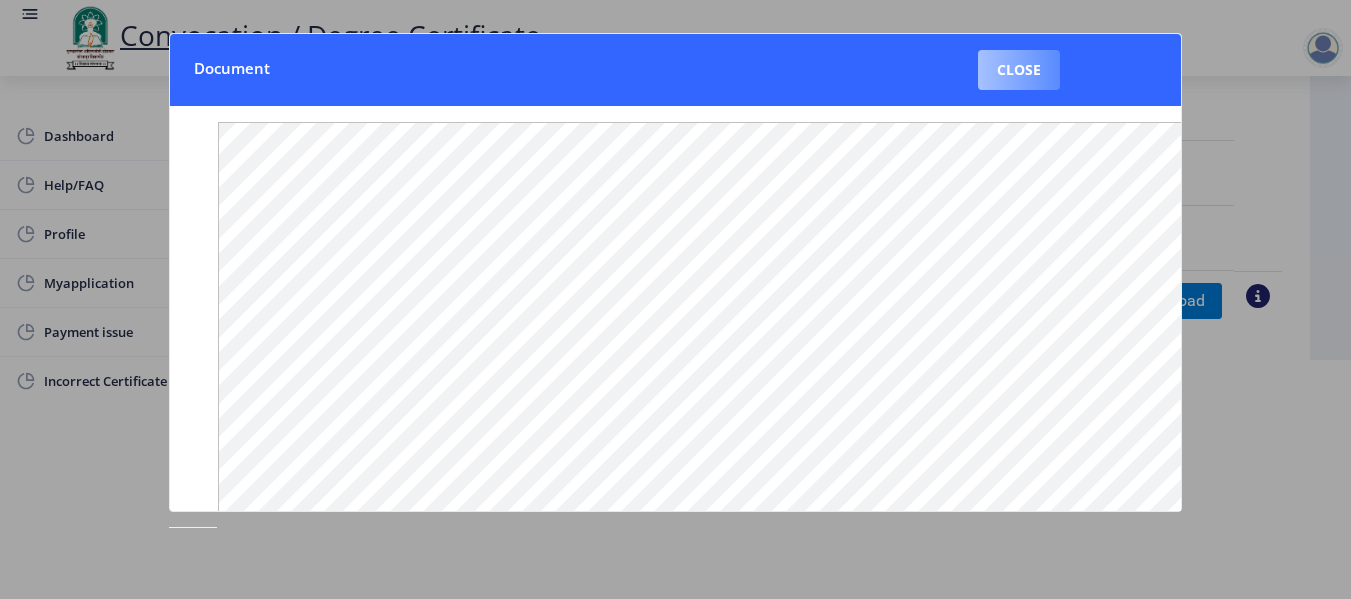 click on "Close" at bounding box center (1019, 70) 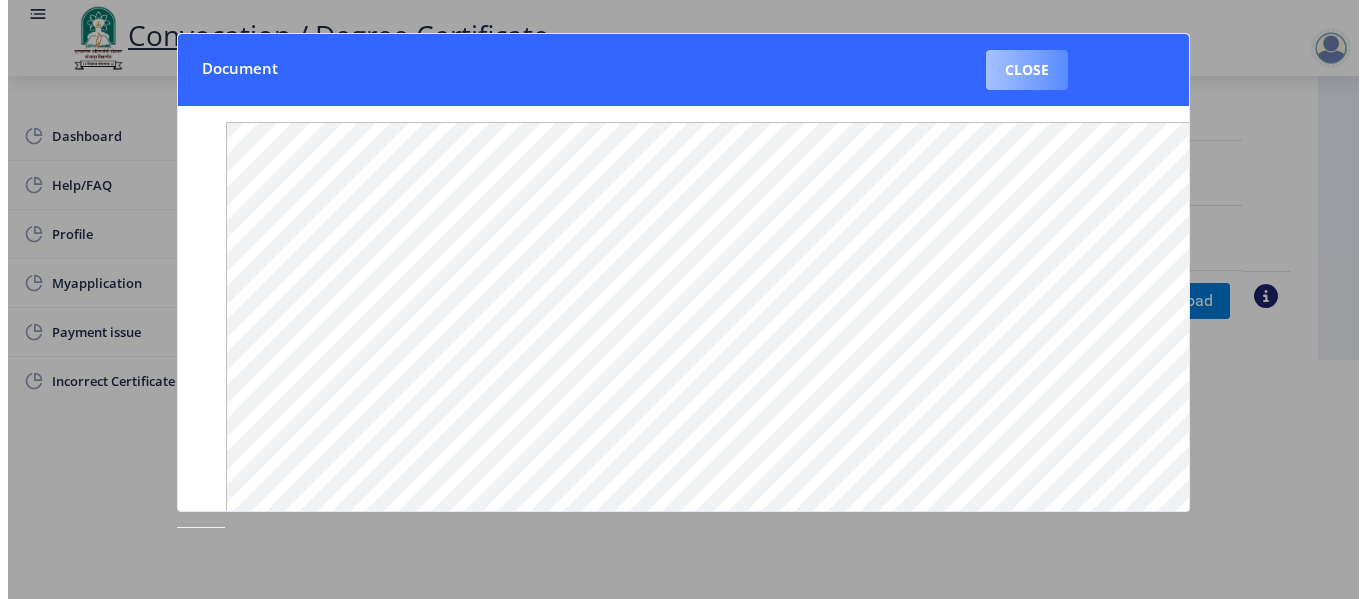 scroll, scrollTop: 215, scrollLeft: 0, axis: vertical 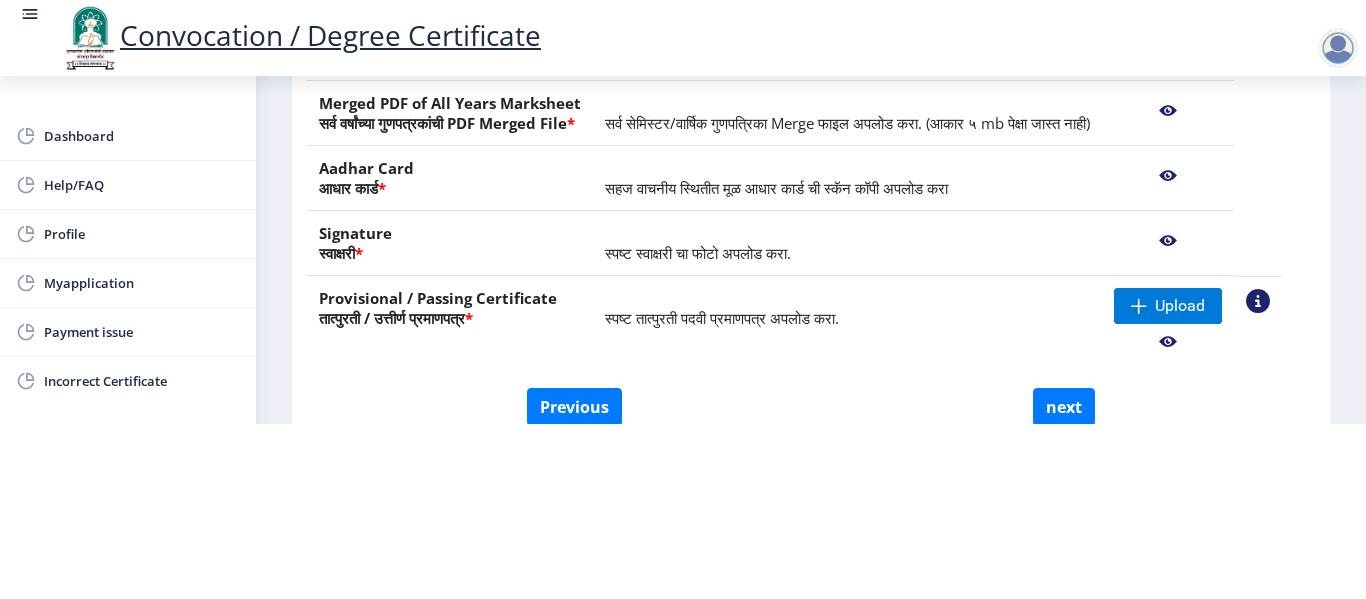 click 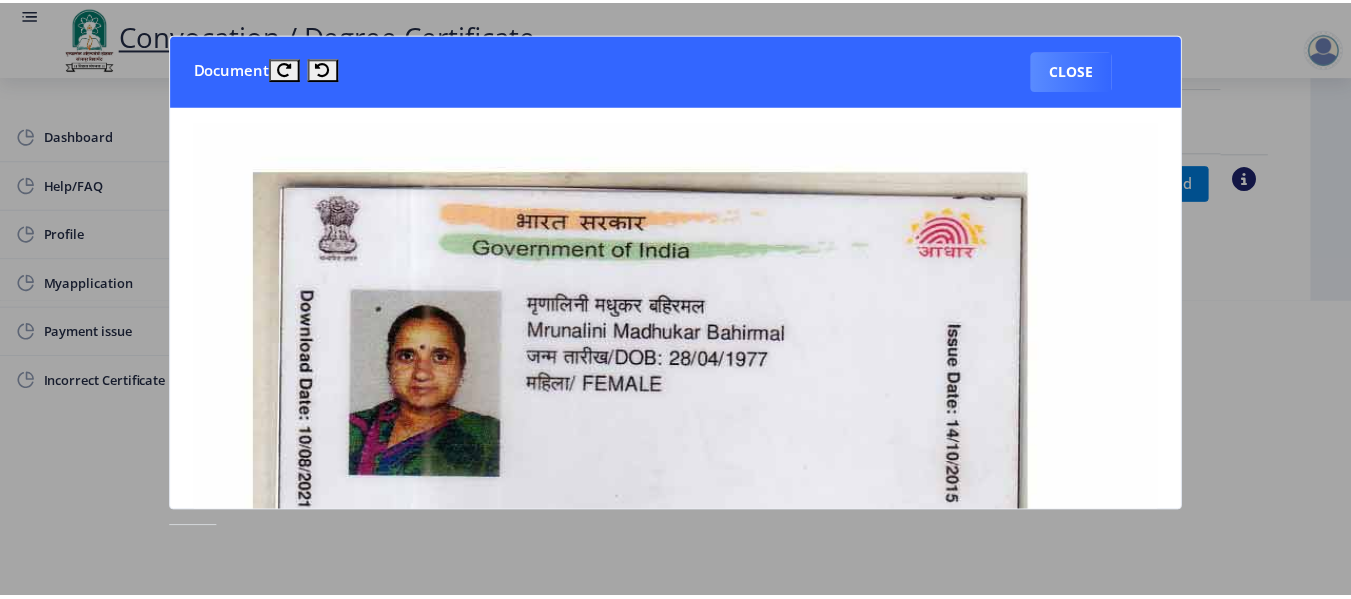 scroll, scrollTop: 0, scrollLeft: 0, axis: both 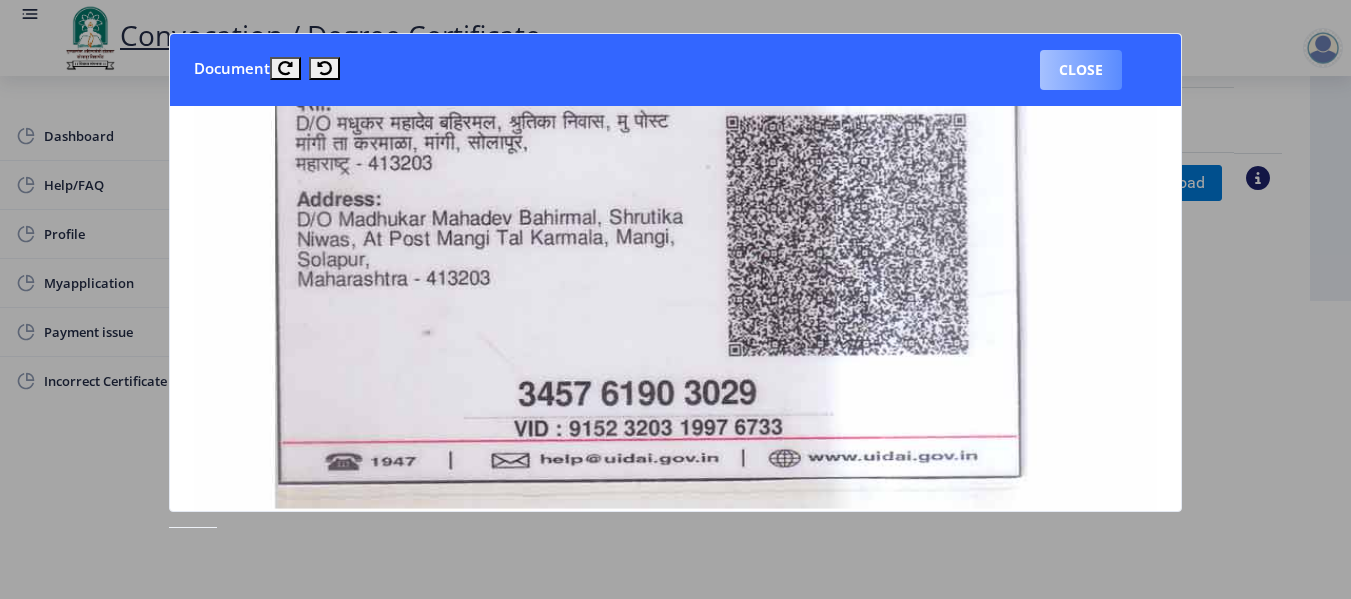 click on "Close" at bounding box center [1081, 70] 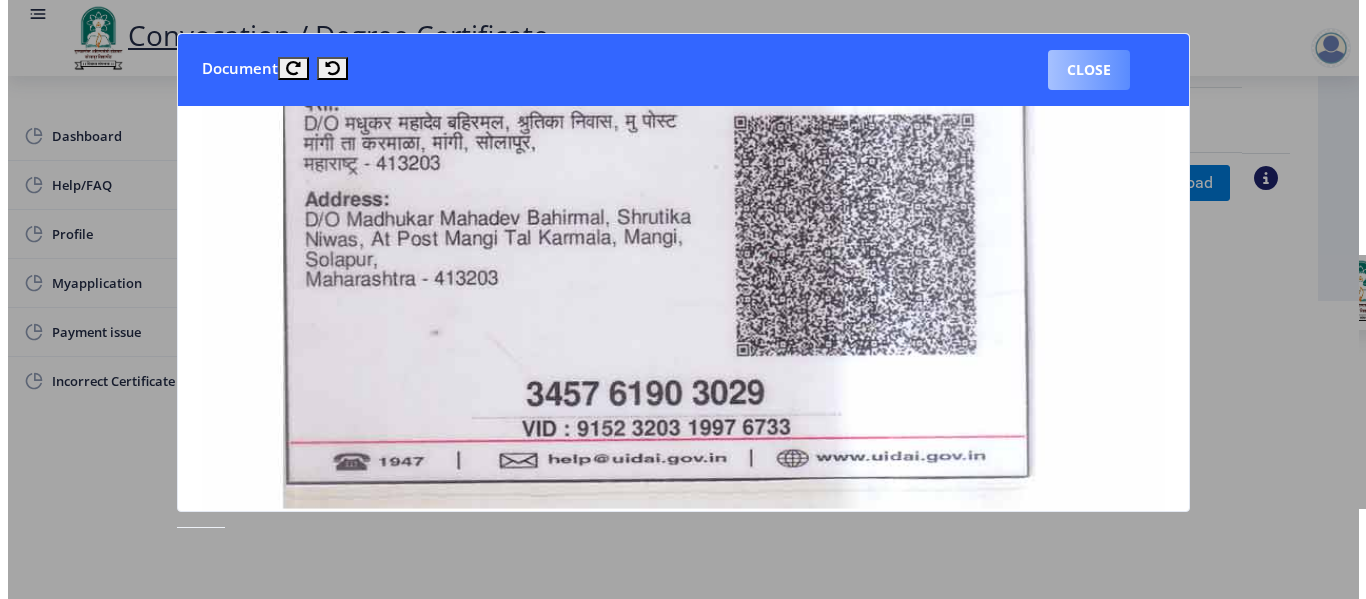scroll, scrollTop: 215, scrollLeft: 0, axis: vertical 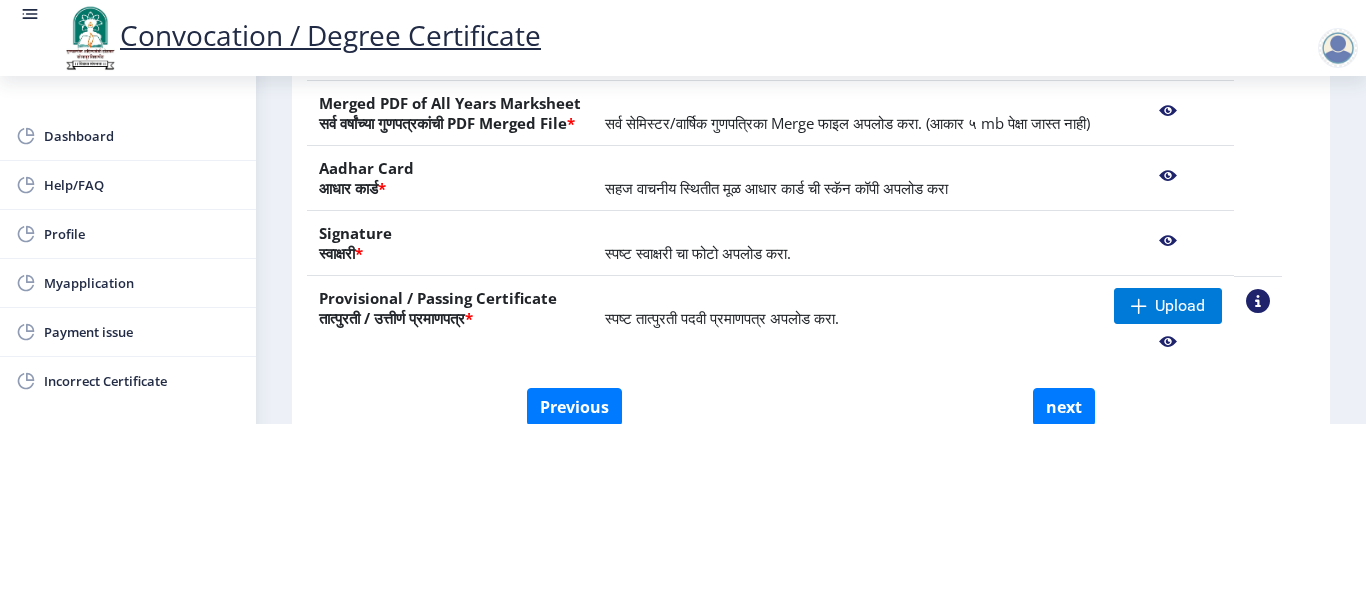 click 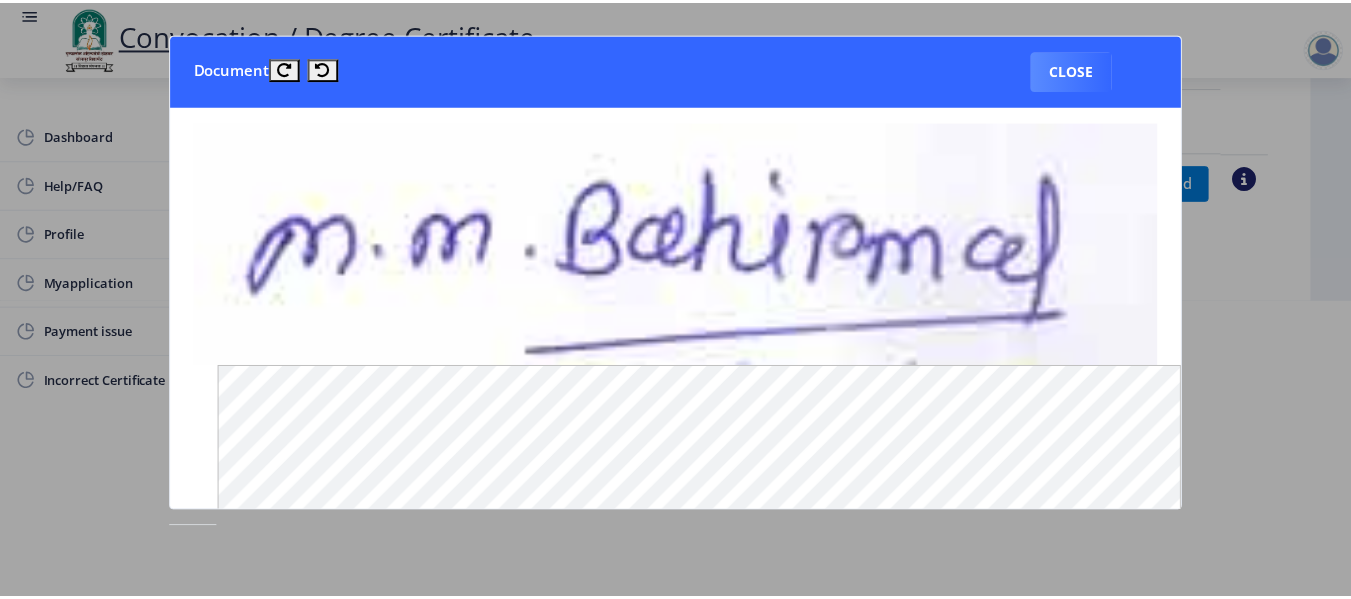 scroll, scrollTop: 0, scrollLeft: 0, axis: both 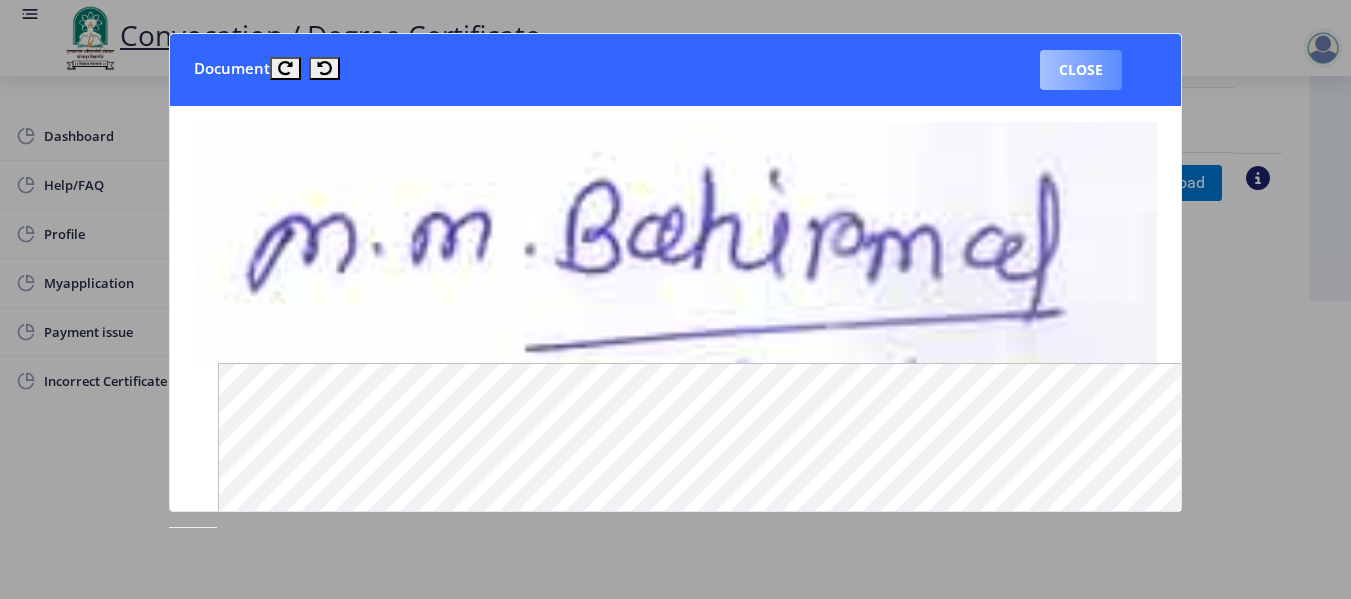 click on "Close" at bounding box center [1081, 70] 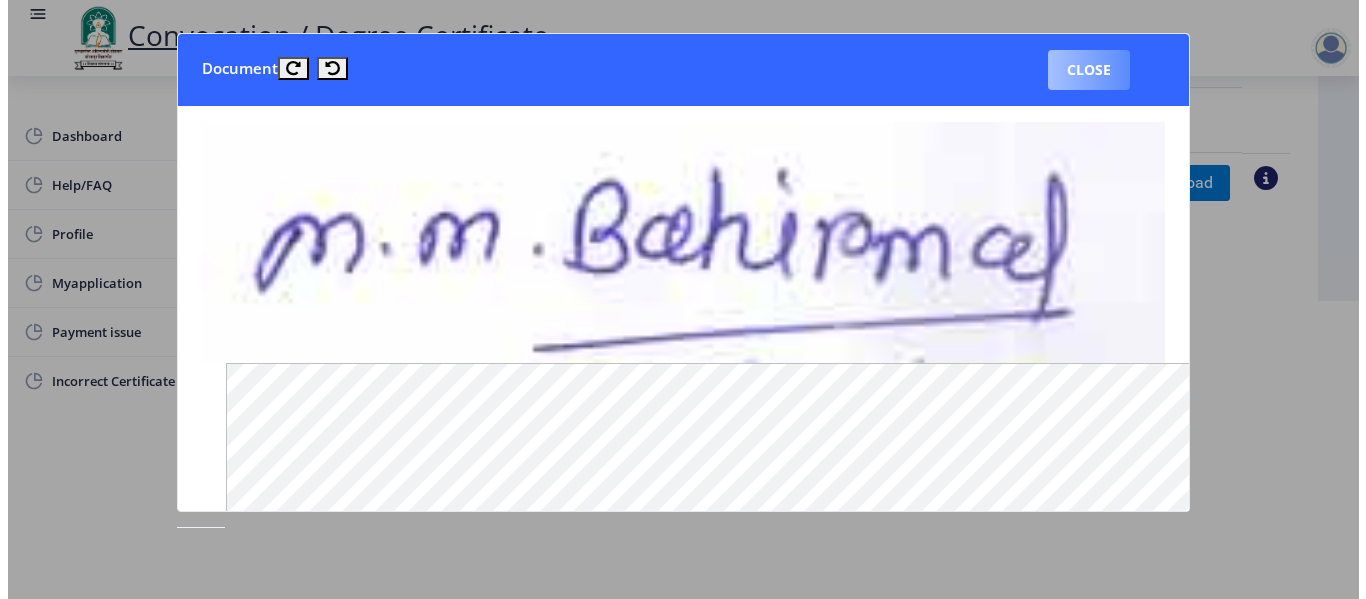 scroll, scrollTop: 215, scrollLeft: 0, axis: vertical 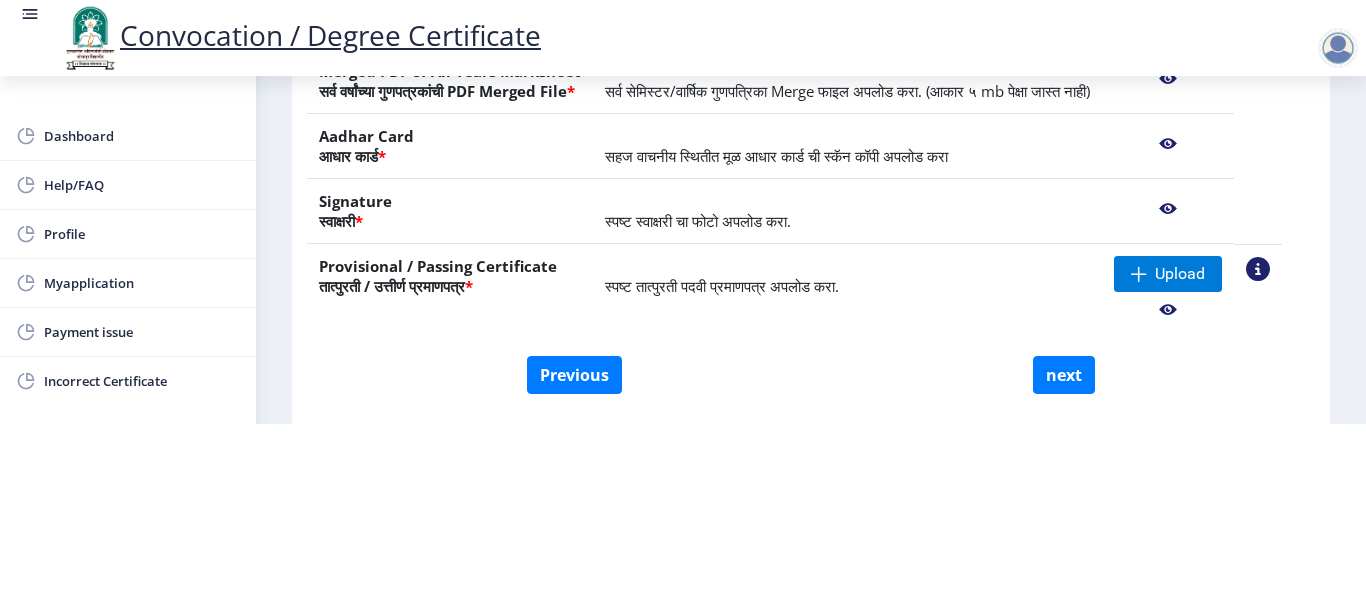 click 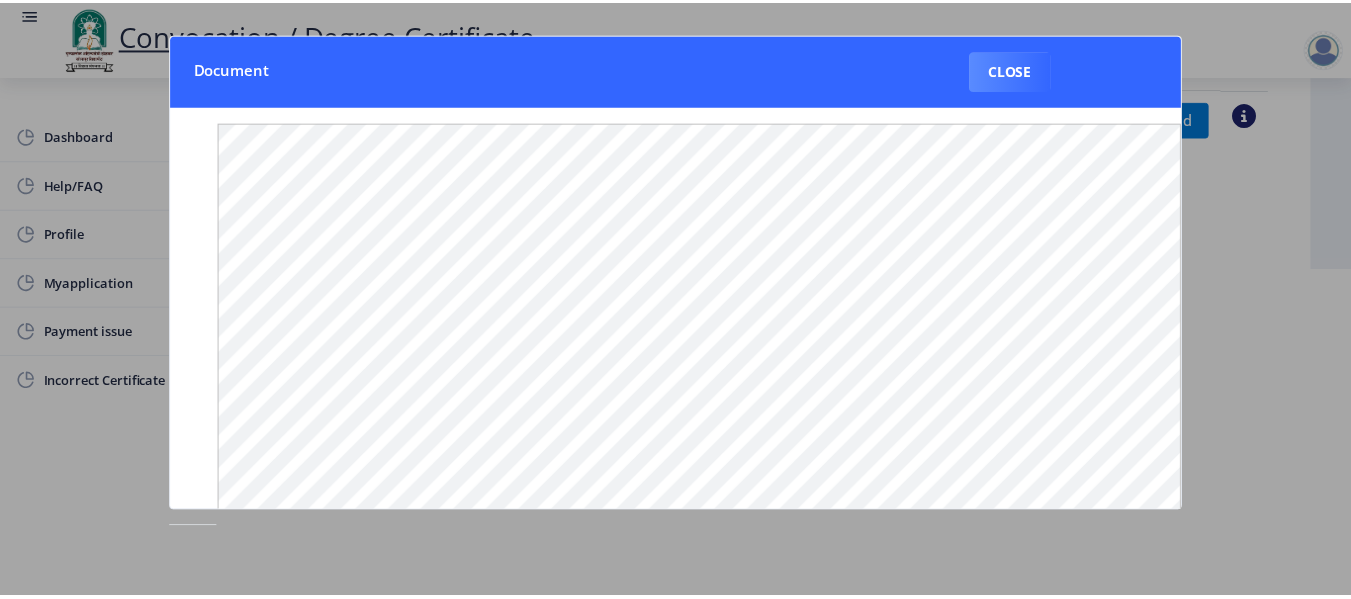 scroll, scrollTop: 0, scrollLeft: 0, axis: both 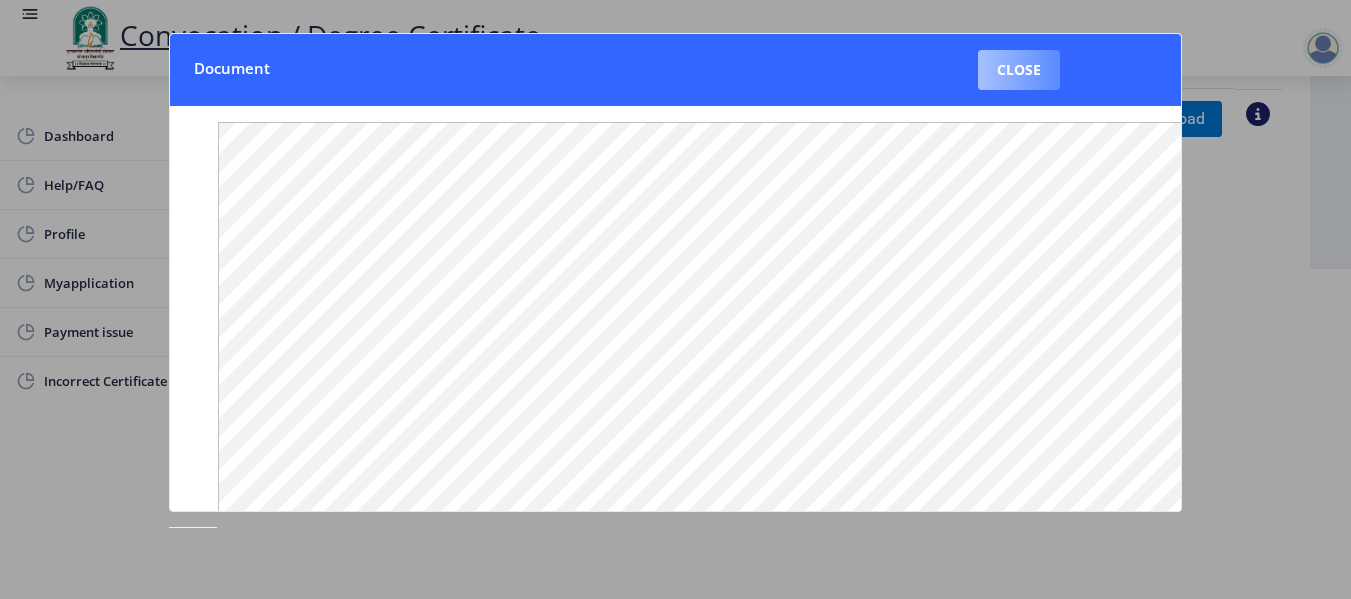 click on "Close" at bounding box center [1019, 70] 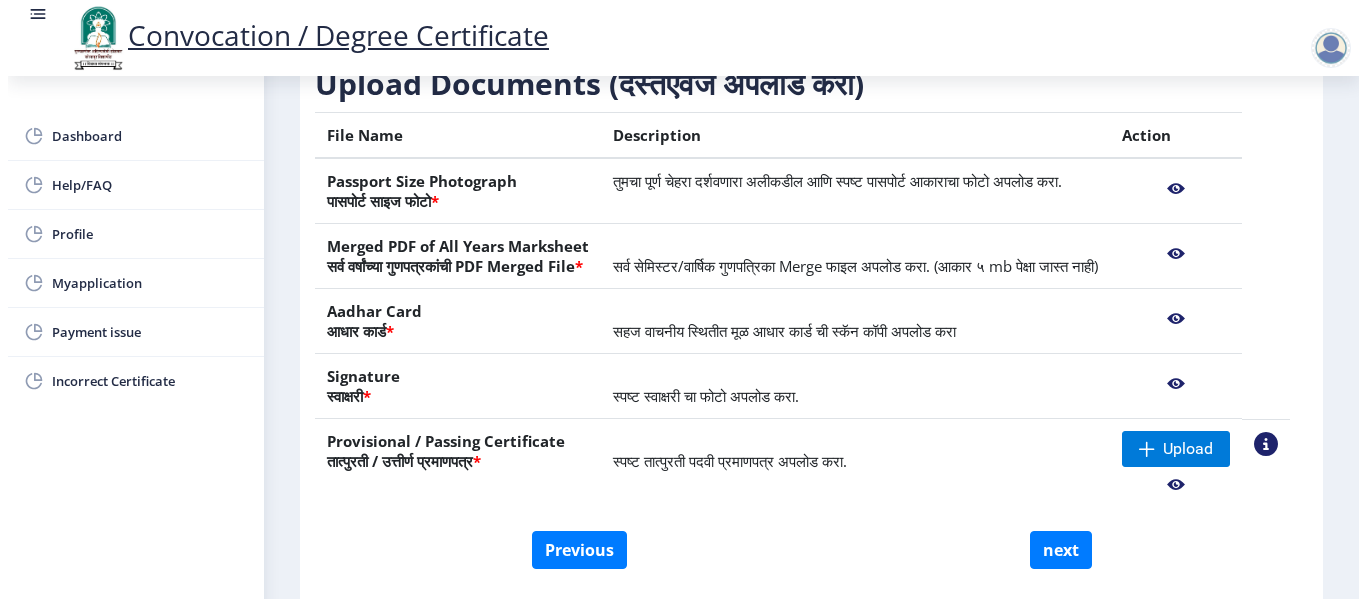 scroll, scrollTop: 215, scrollLeft: 0, axis: vertical 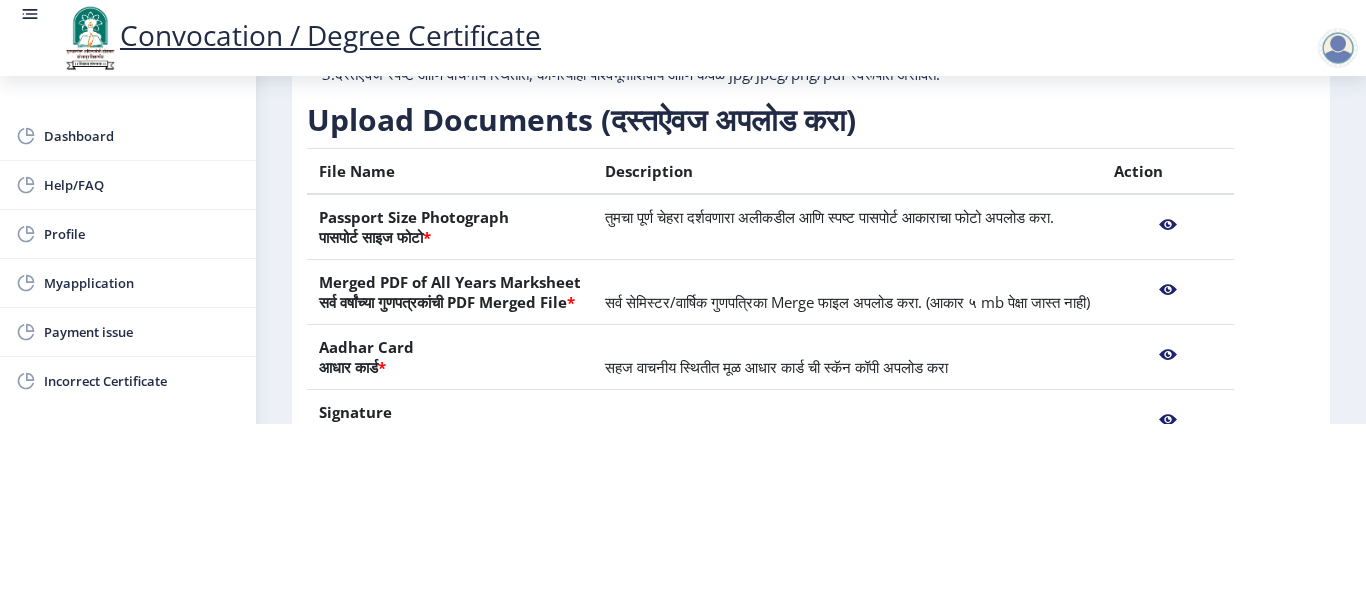click 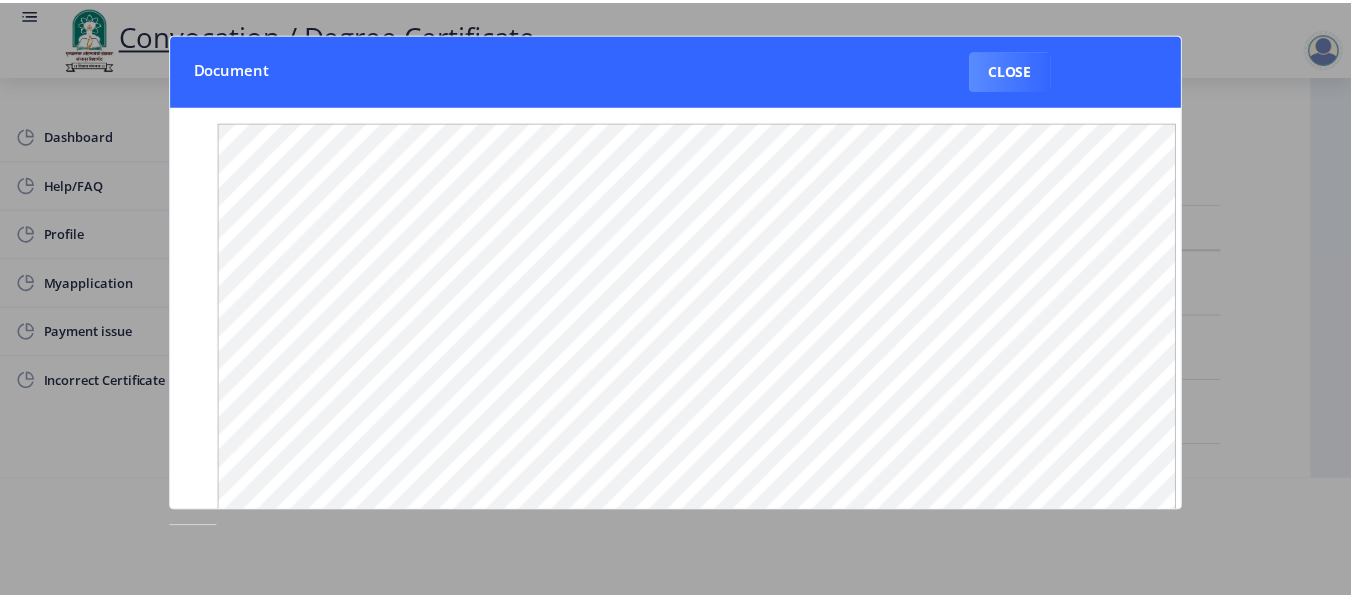scroll, scrollTop: 0, scrollLeft: 0, axis: both 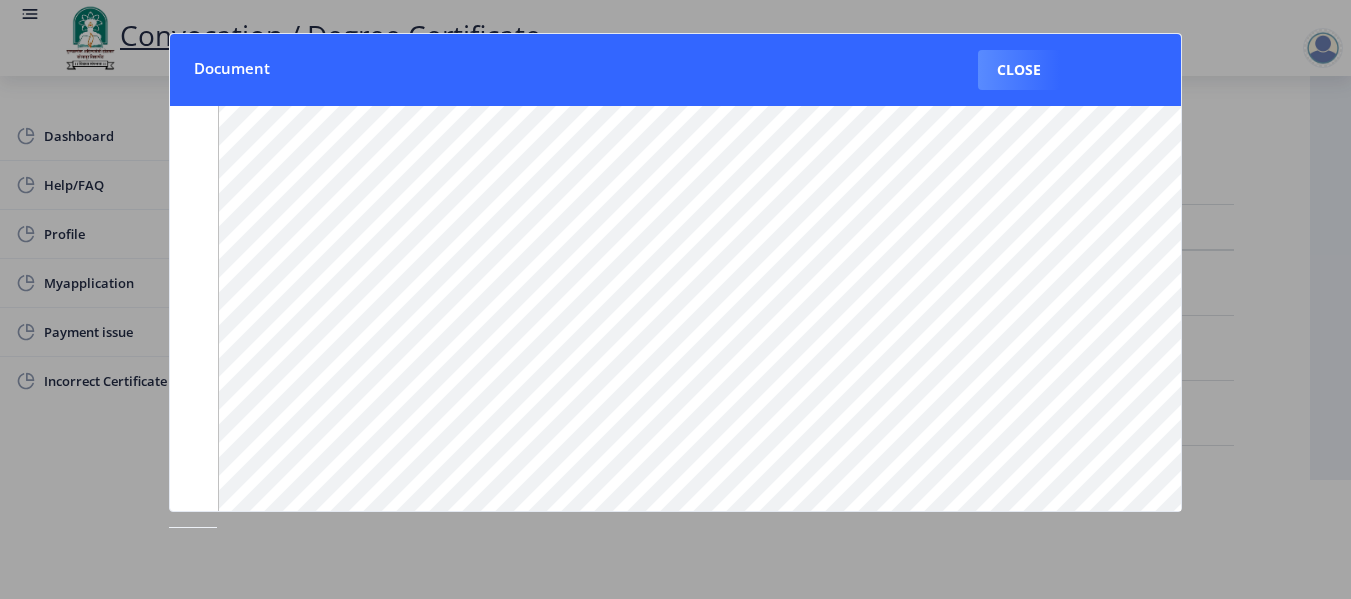 type 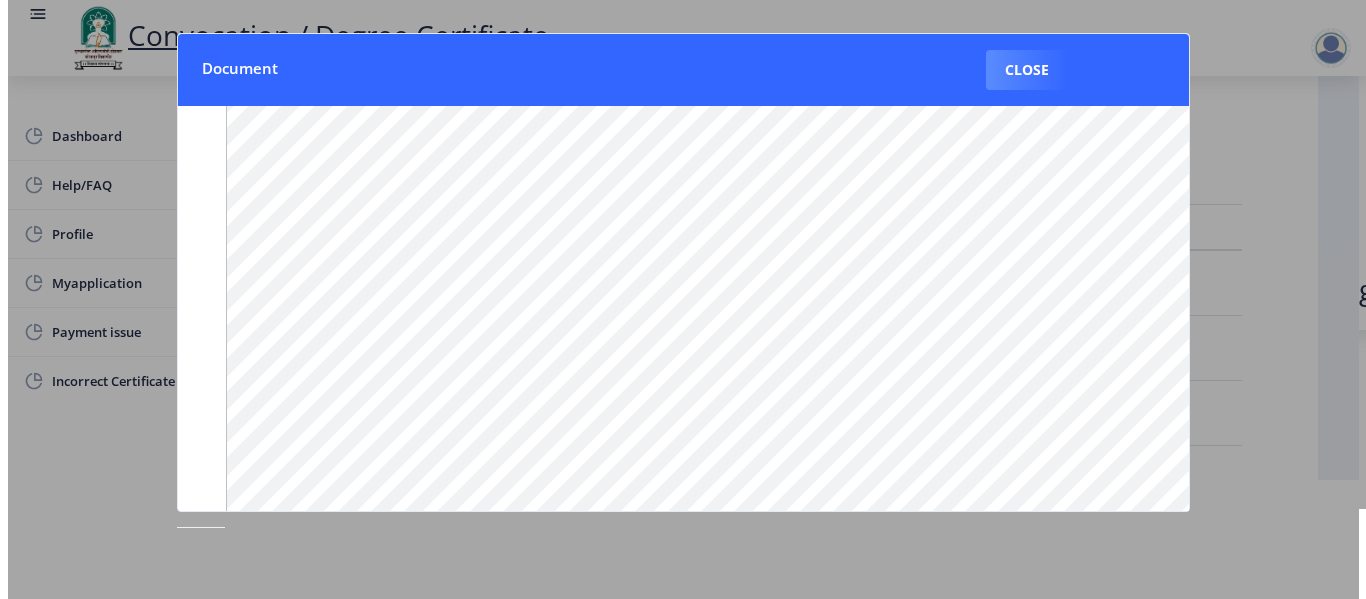 scroll, scrollTop: 119, scrollLeft: 0, axis: vertical 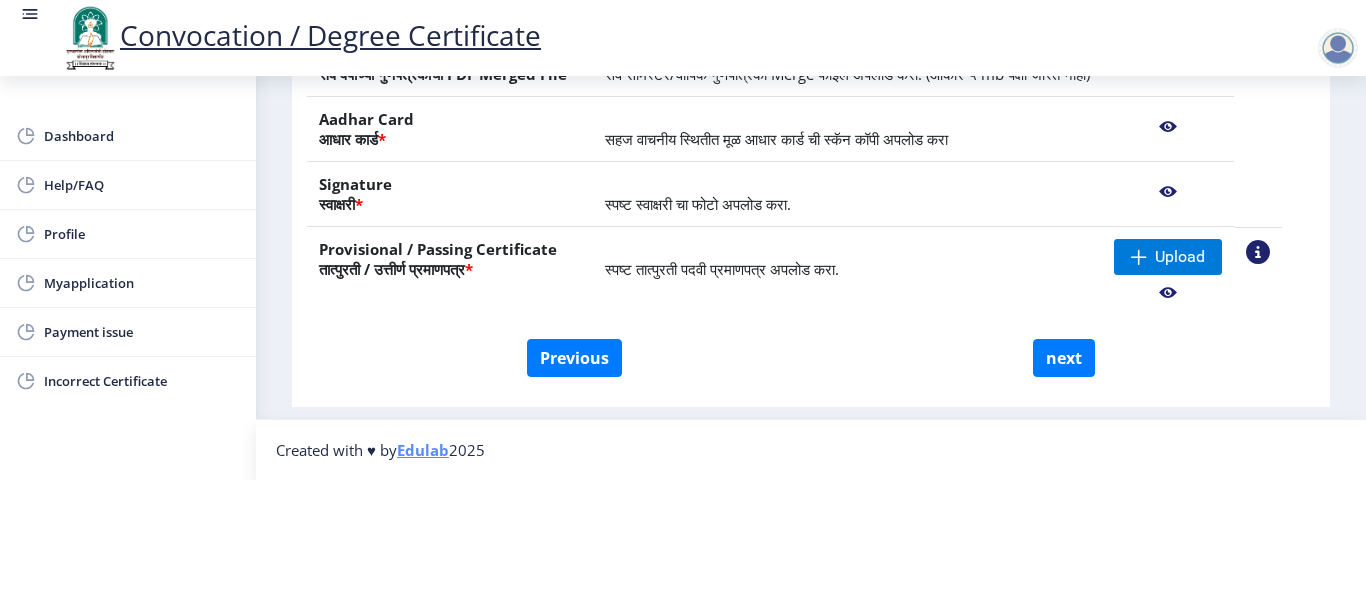 click 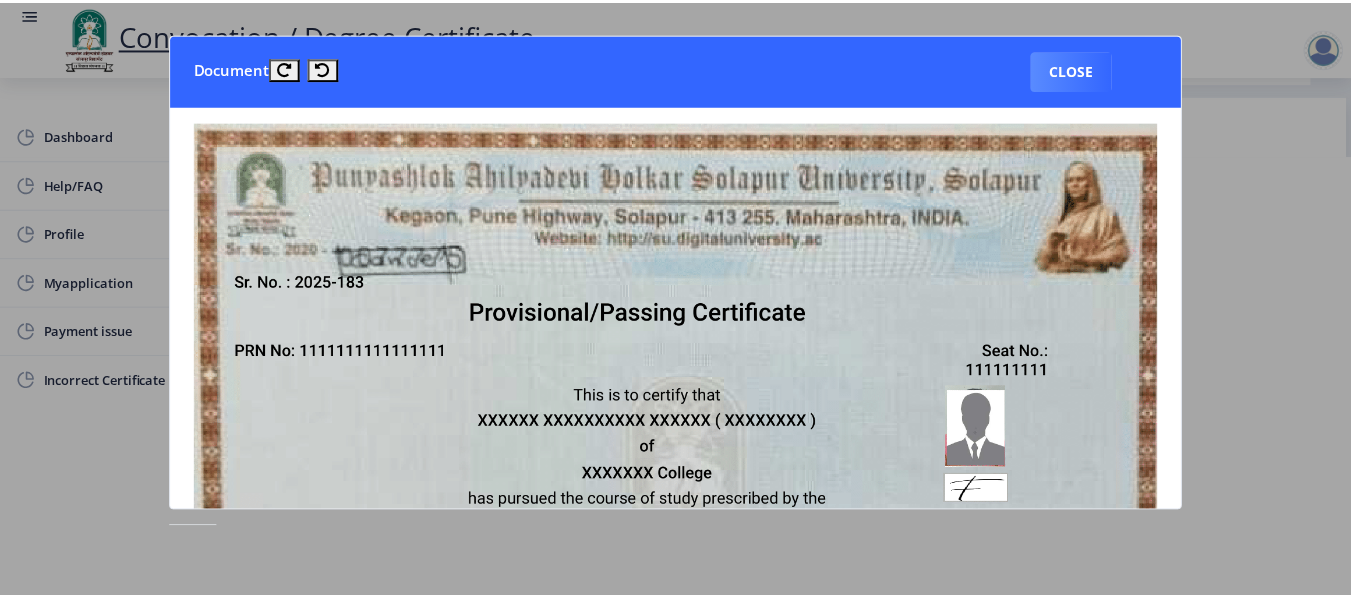 scroll, scrollTop: 0, scrollLeft: 0, axis: both 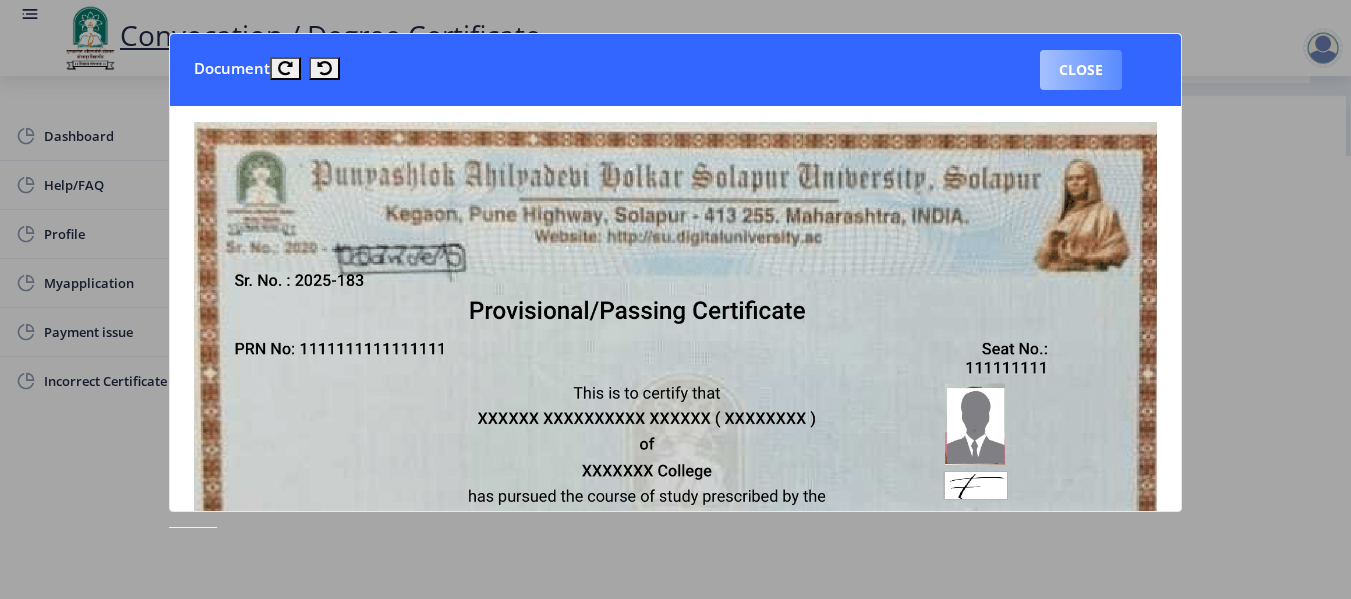 click on "Close" at bounding box center [1081, 70] 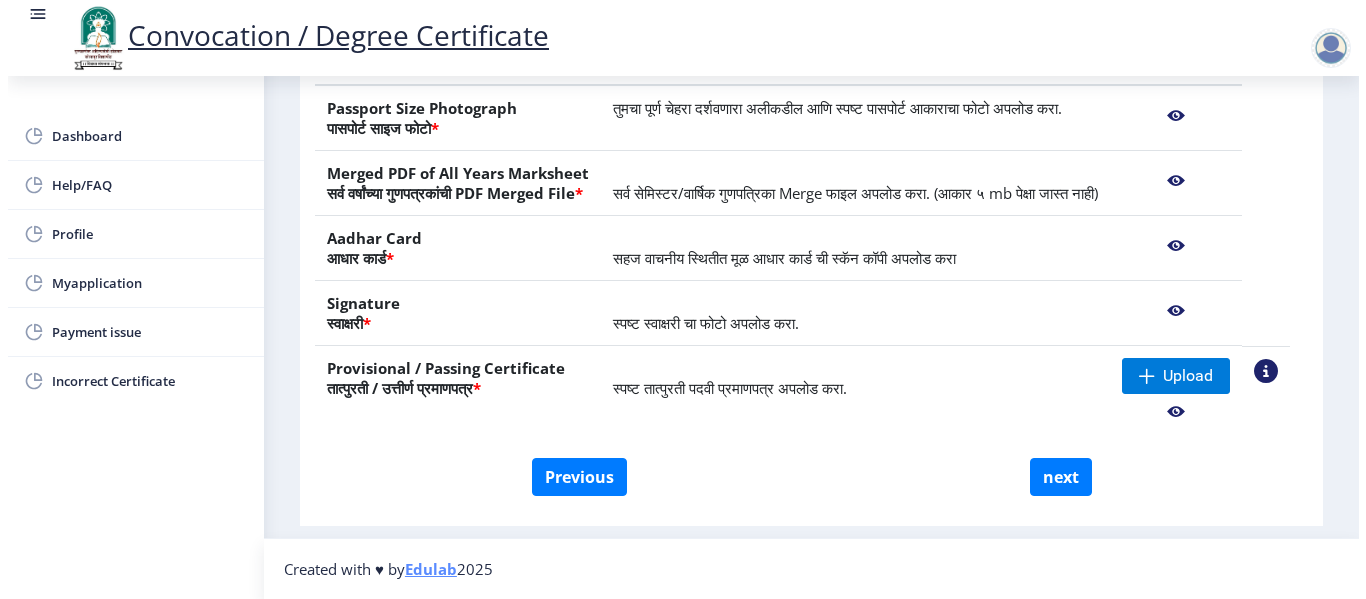 scroll, scrollTop: 215, scrollLeft: 0, axis: vertical 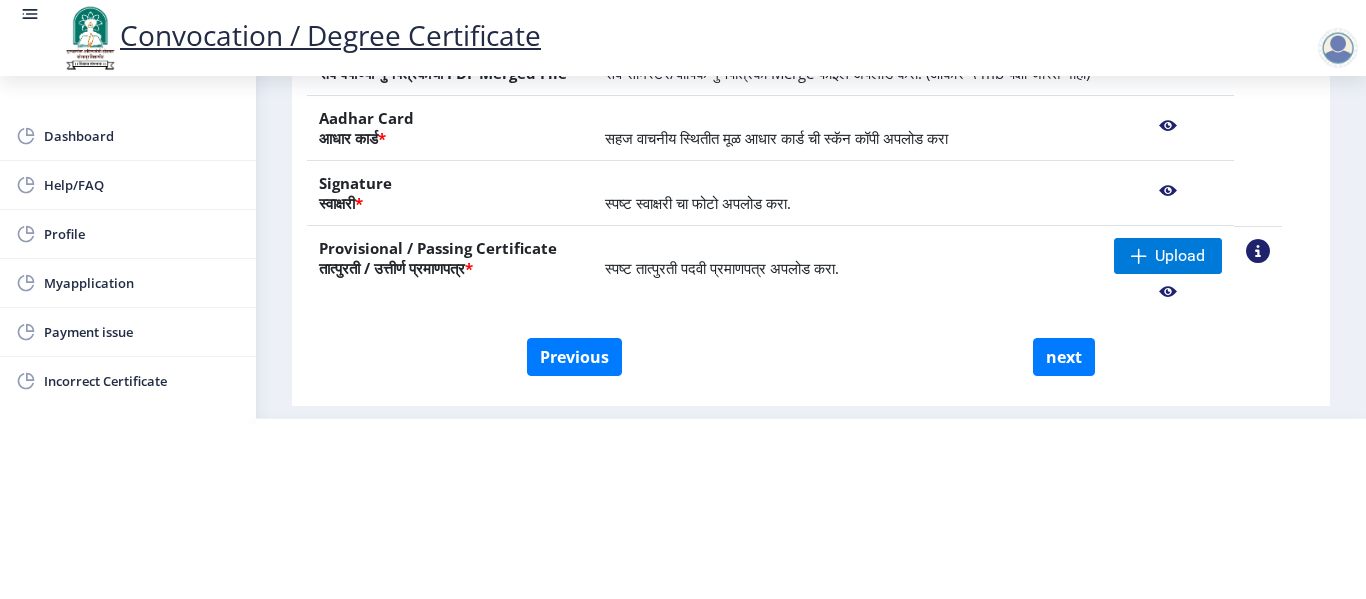 click 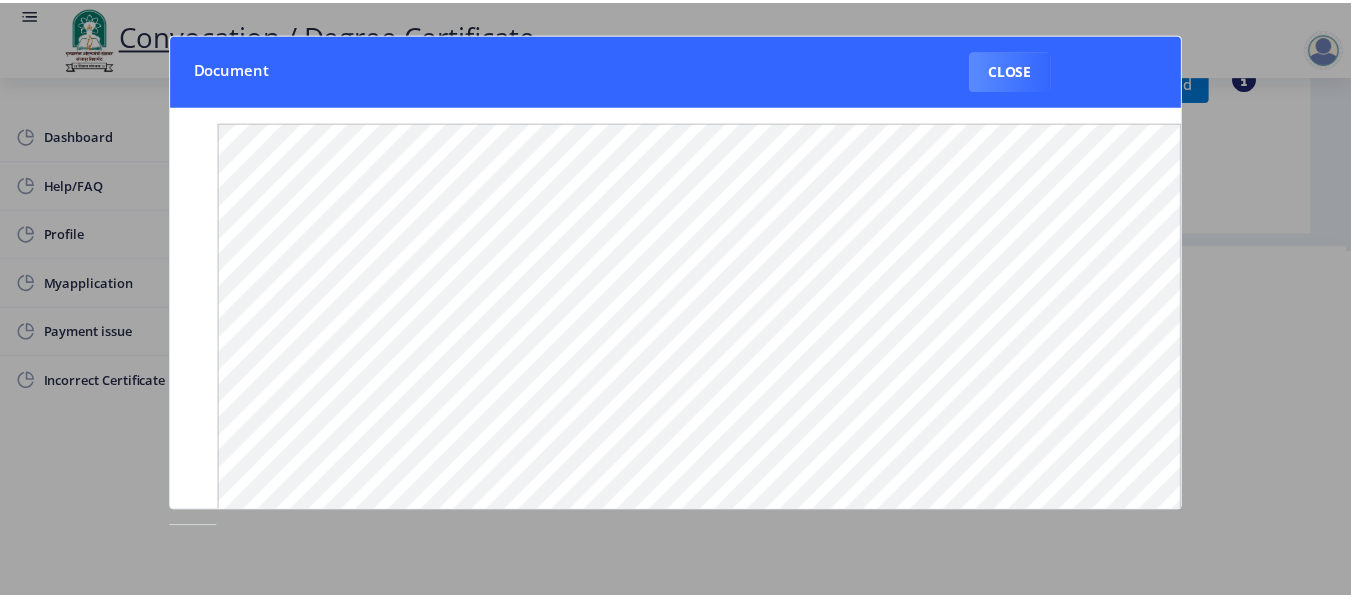 scroll, scrollTop: 0, scrollLeft: 0, axis: both 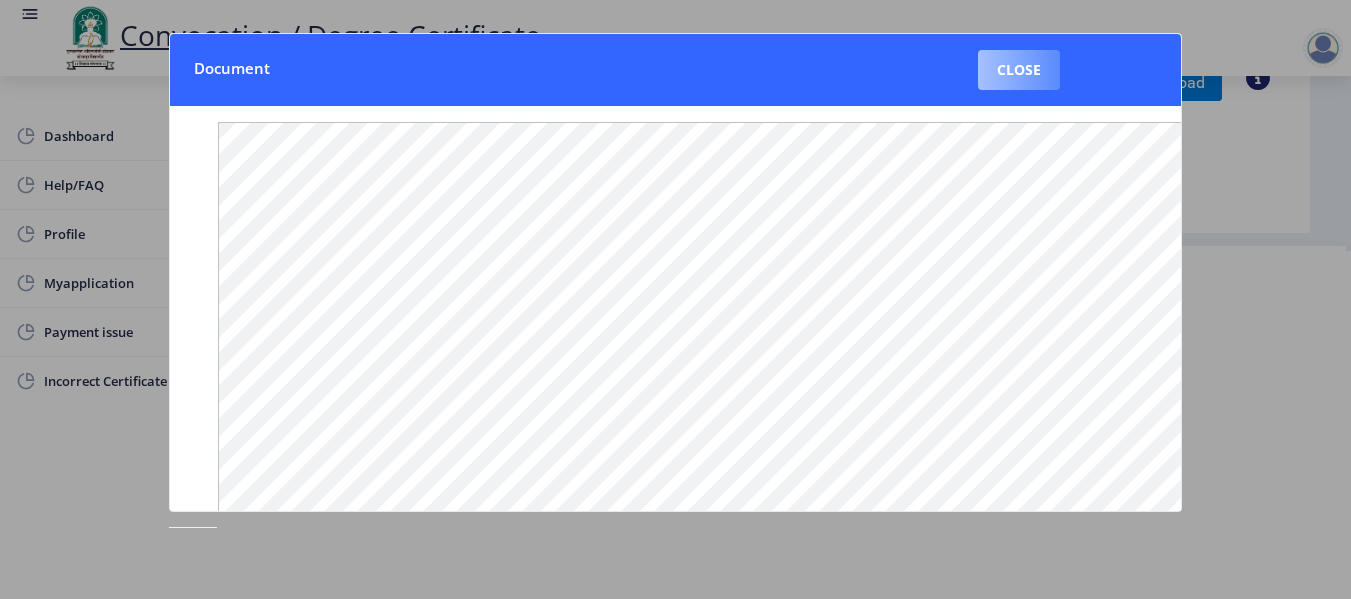 click on "Close" at bounding box center (1019, 70) 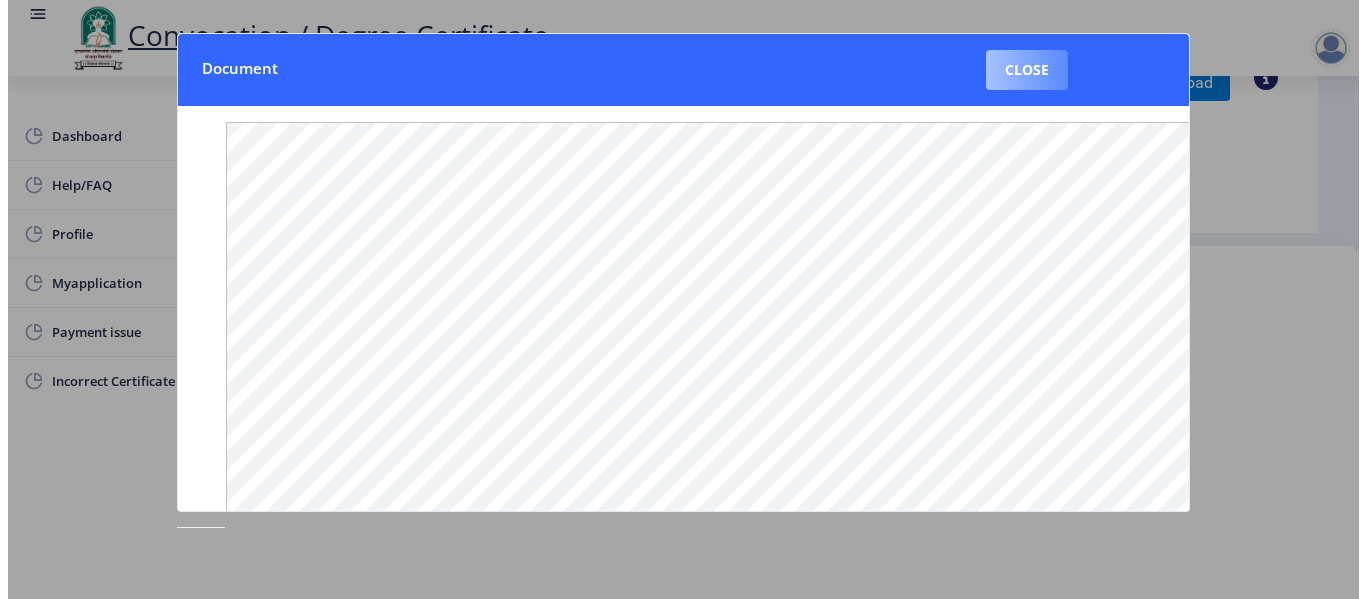 scroll, scrollTop: 215, scrollLeft: 0, axis: vertical 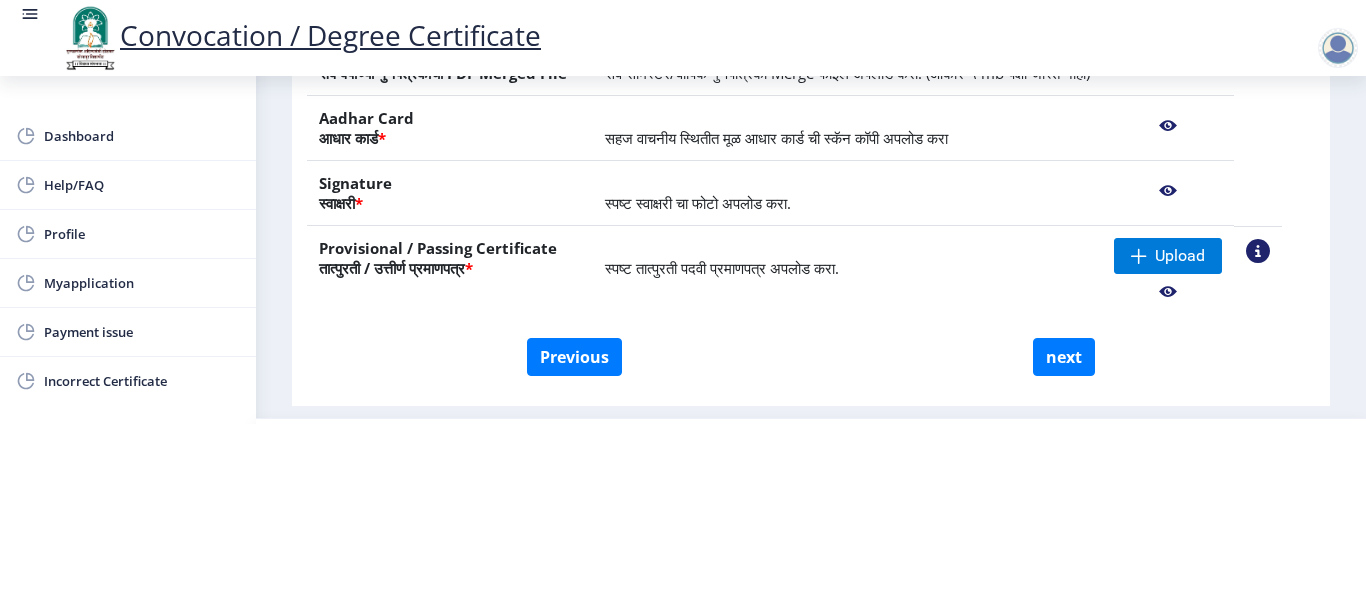 click 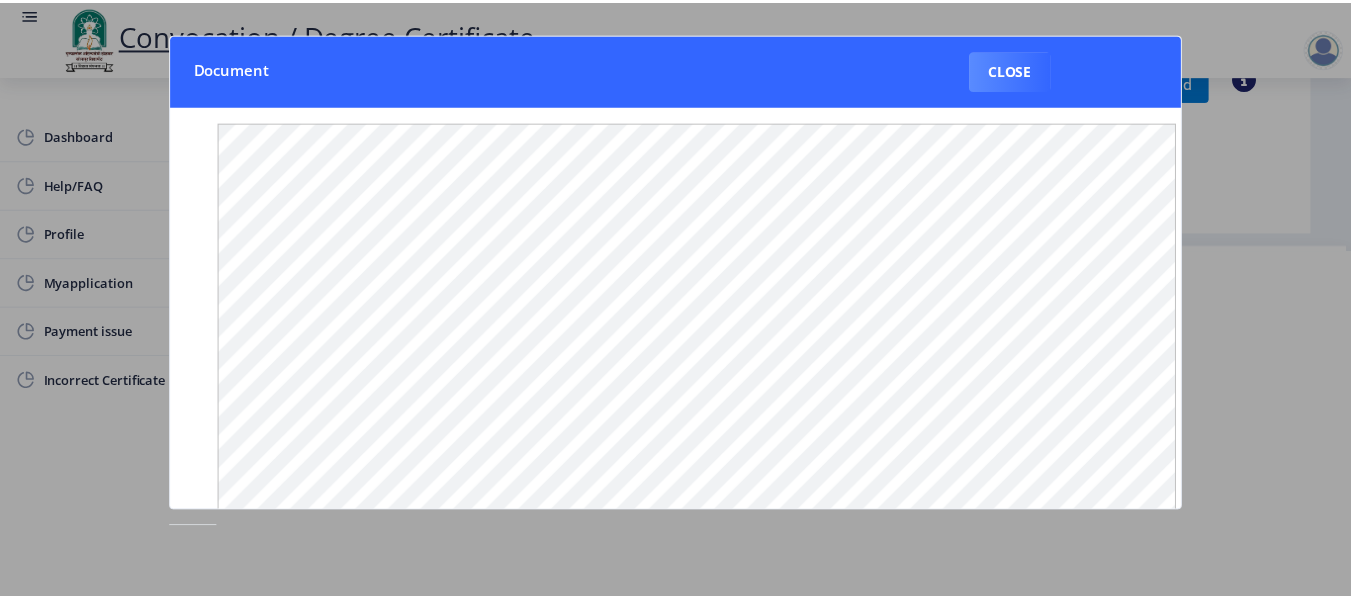scroll, scrollTop: 0, scrollLeft: 0, axis: both 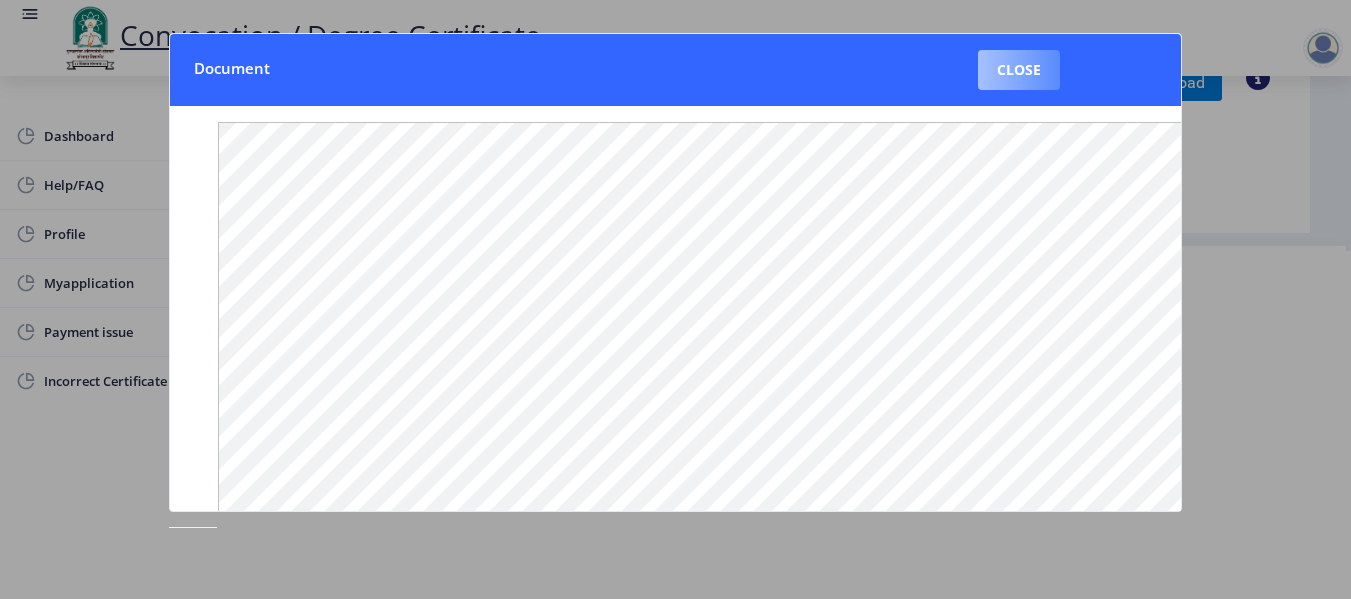 click on "Close" at bounding box center [1019, 70] 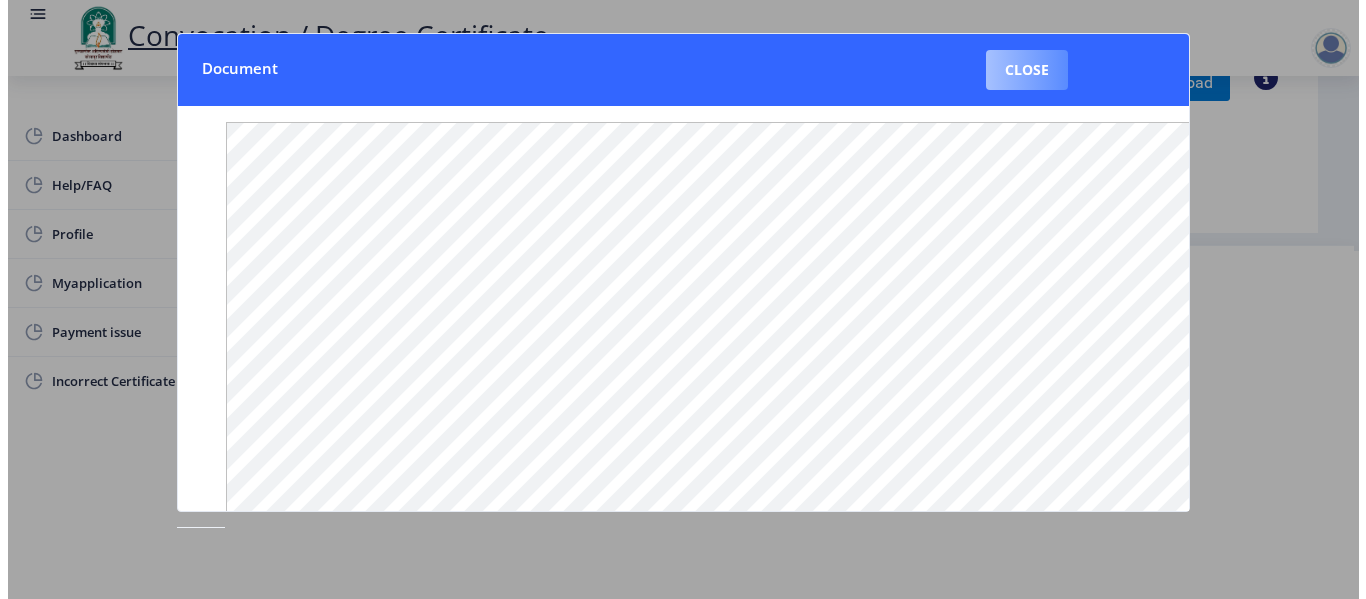 scroll, scrollTop: 215, scrollLeft: 0, axis: vertical 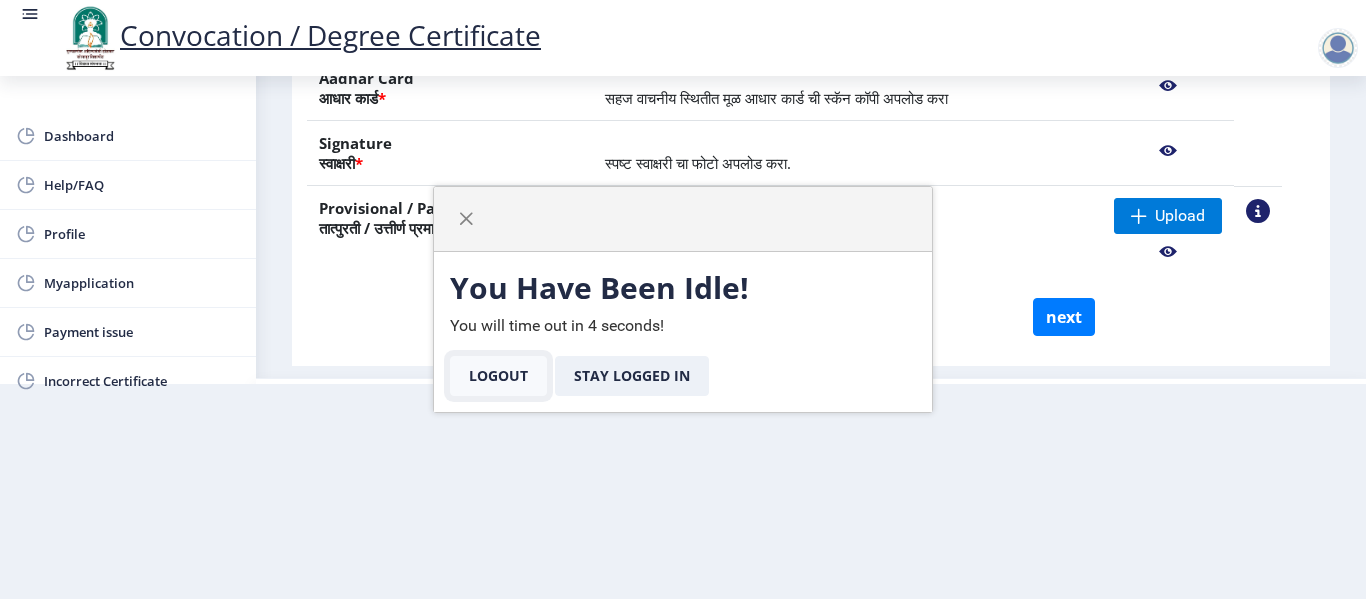 click on "Logout" 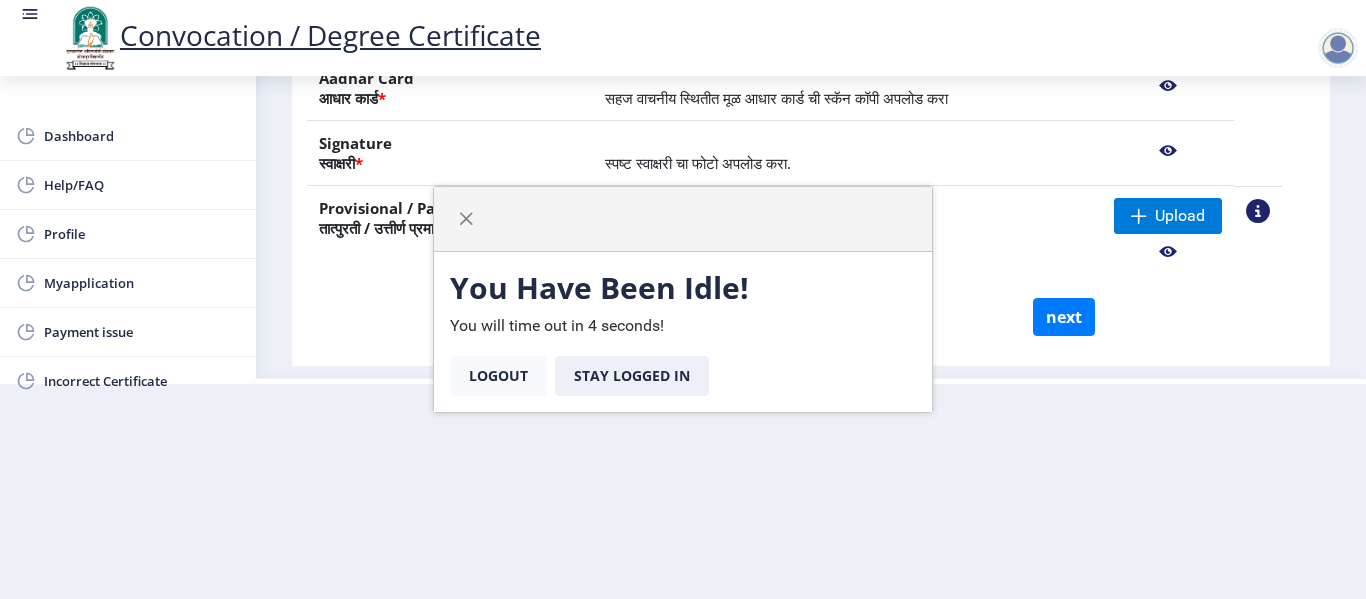 scroll, scrollTop: 0, scrollLeft: 0, axis: both 